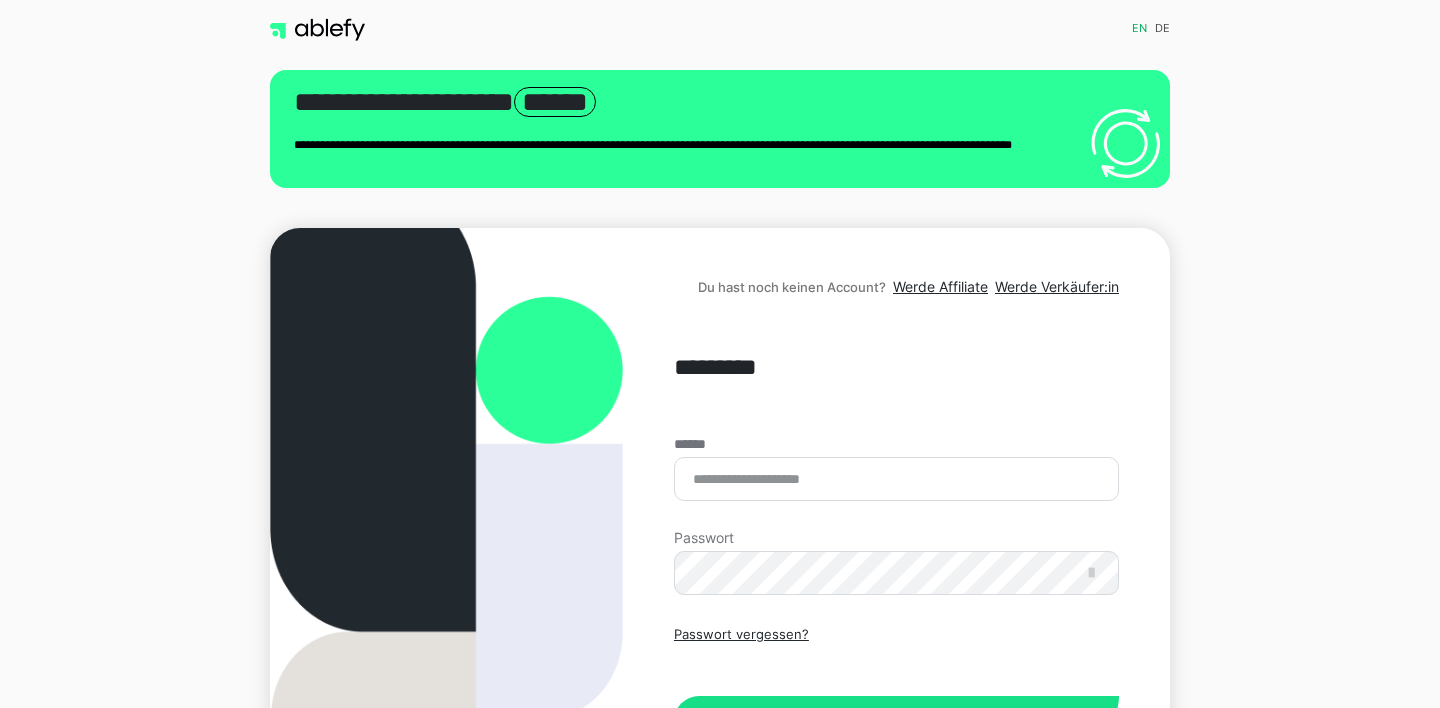scroll, scrollTop: 0, scrollLeft: 0, axis: both 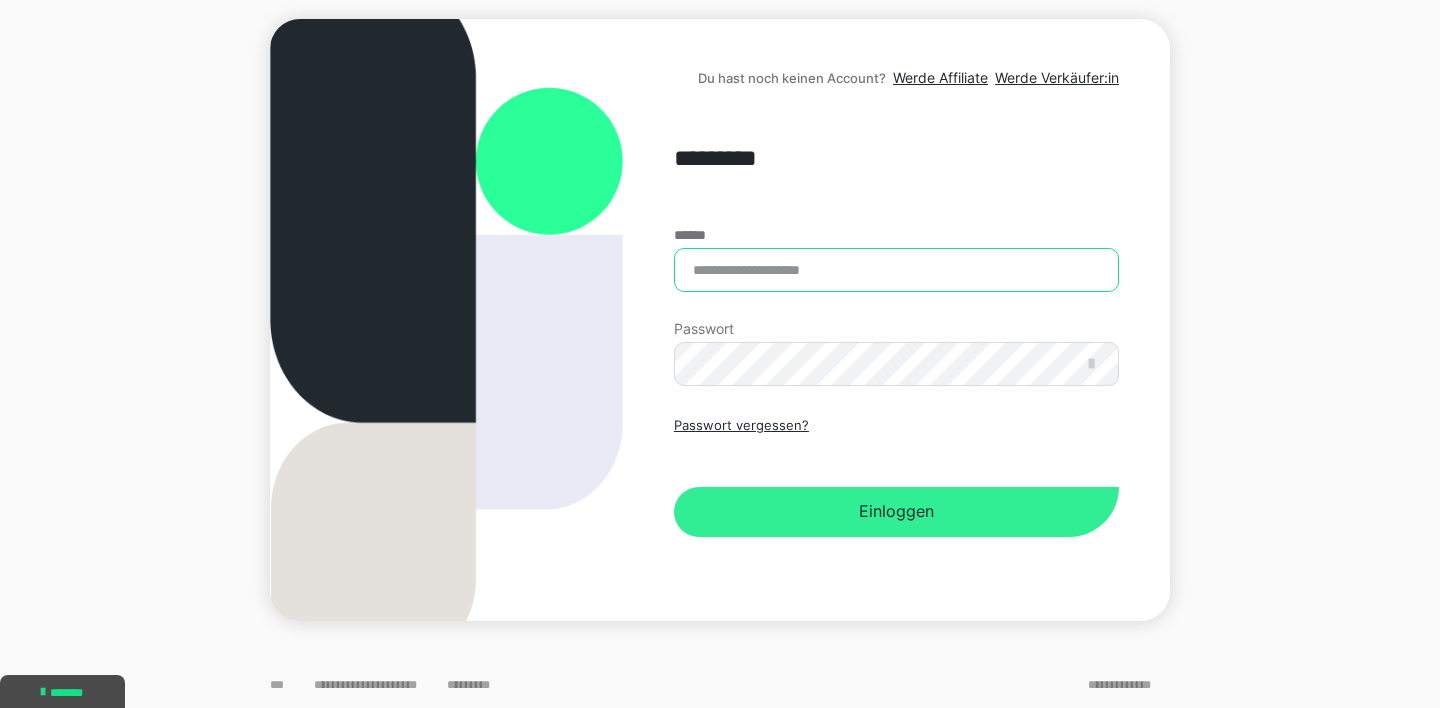 type on "**********" 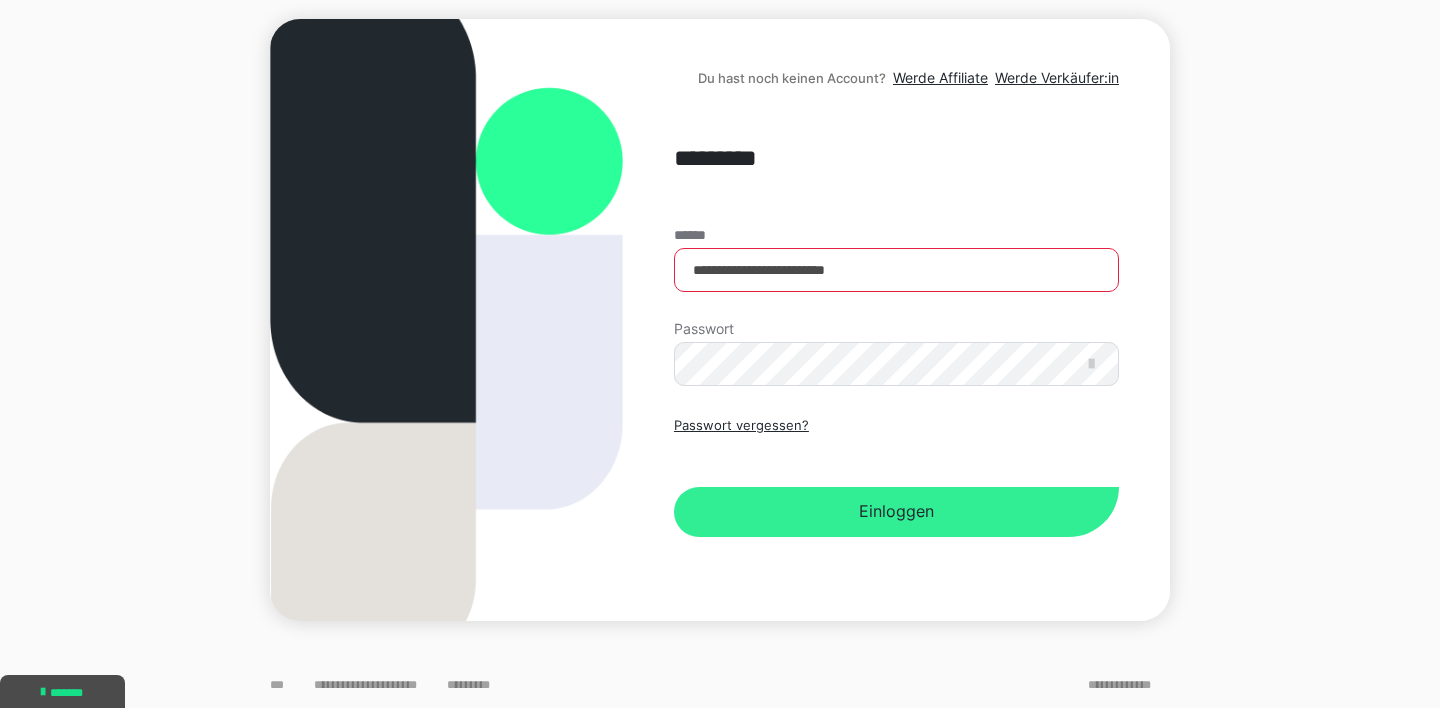 click on "Einloggen" at bounding box center (896, 512) 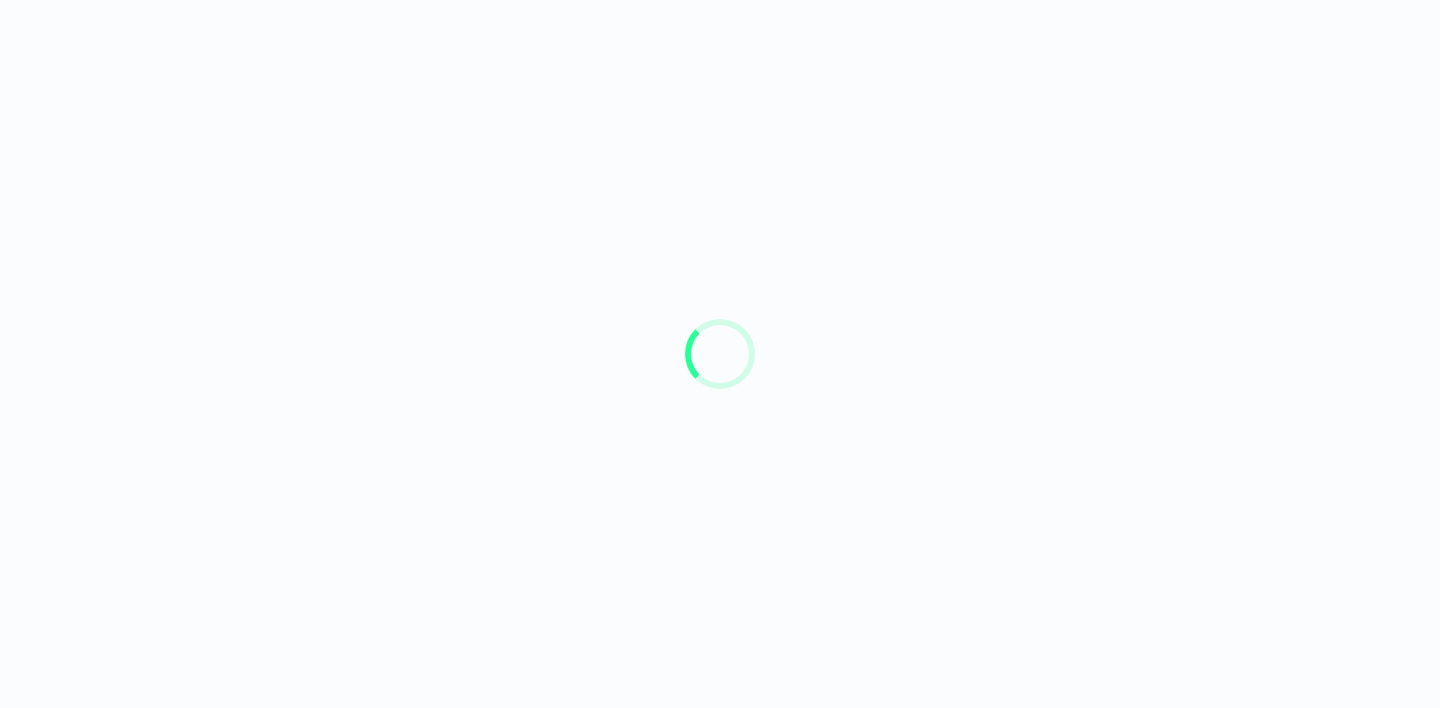 scroll, scrollTop: 0, scrollLeft: 0, axis: both 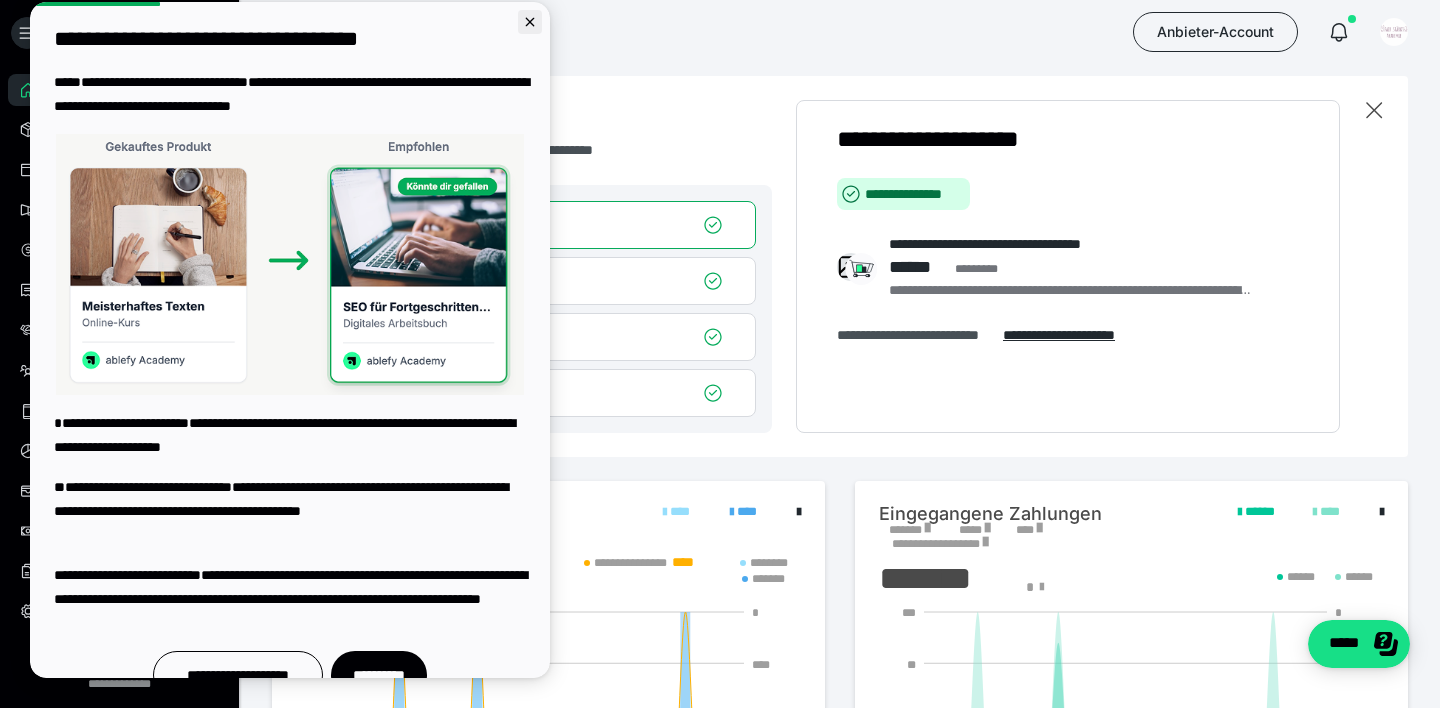 click 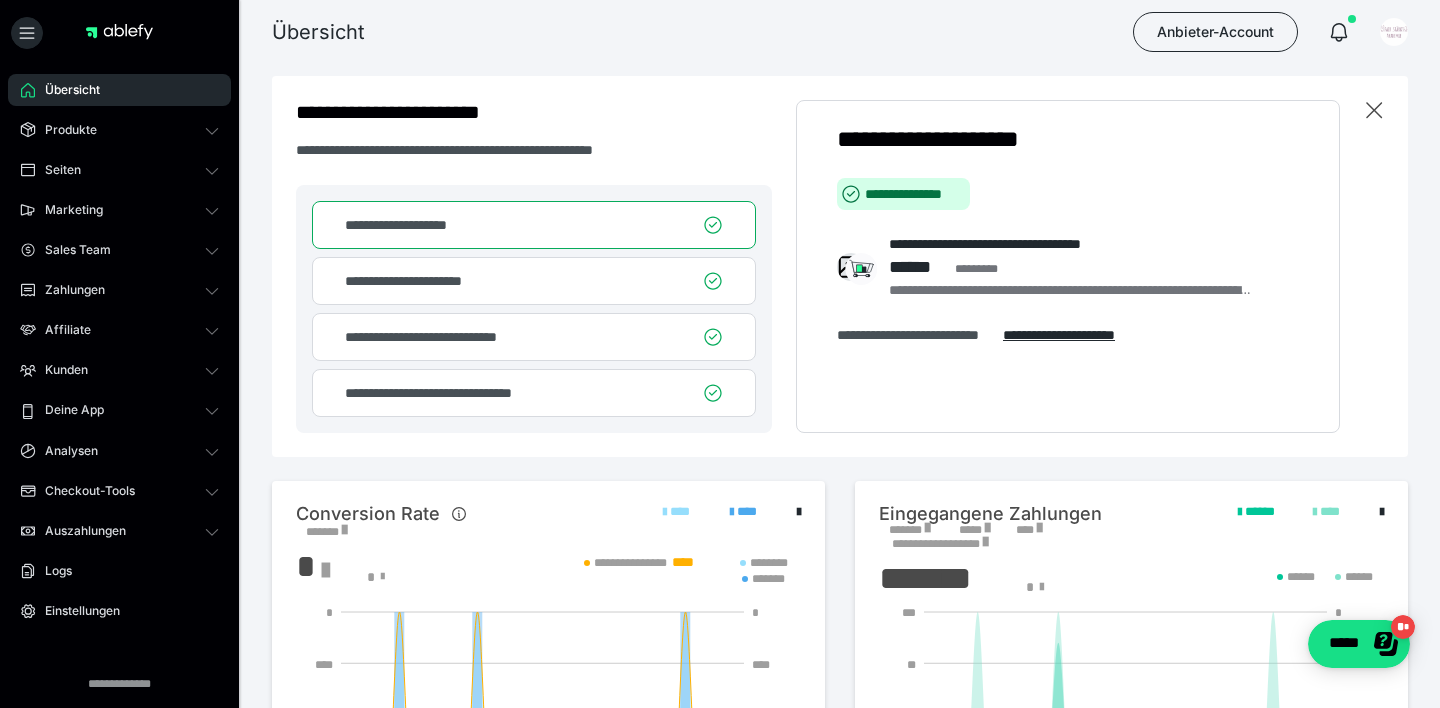 scroll, scrollTop: 0, scrollLeft: 0, axis: both 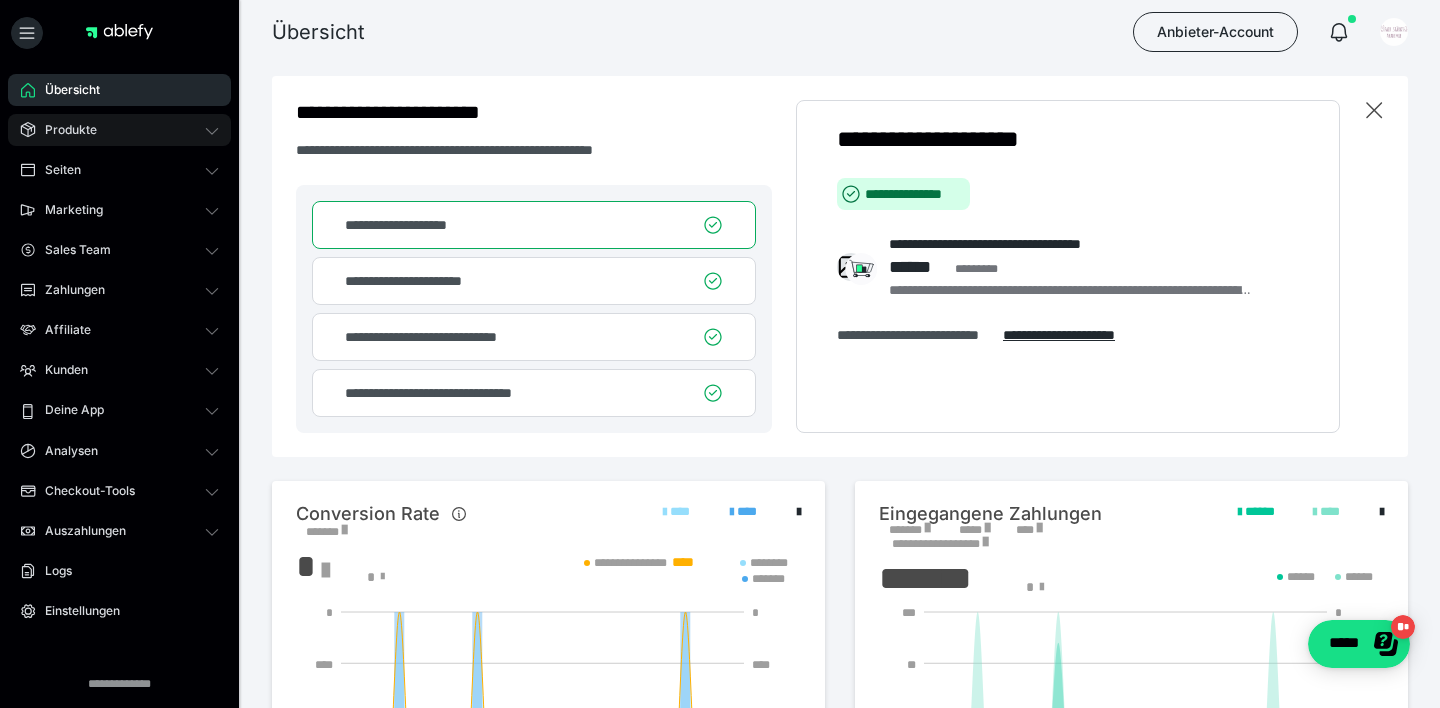 click 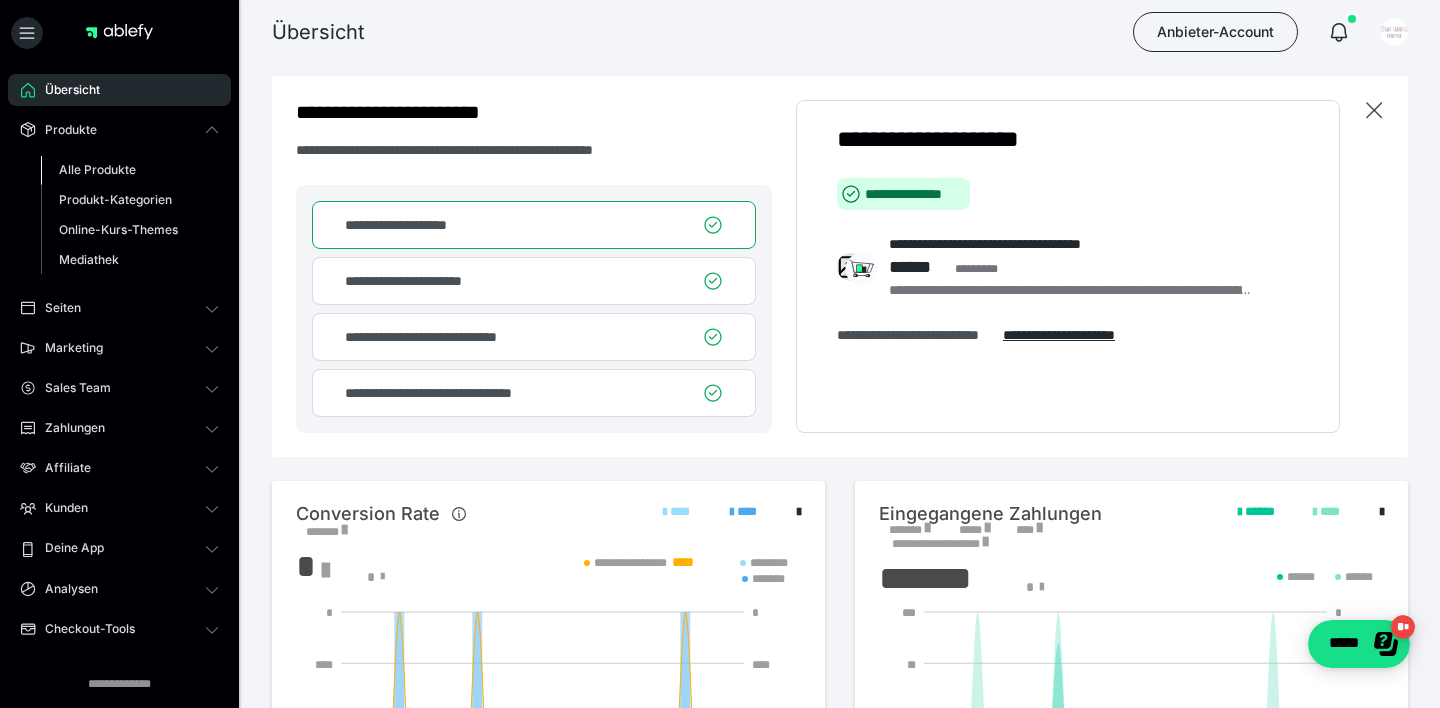 click on "Alle Produkte" at bounding box center [97, 169] 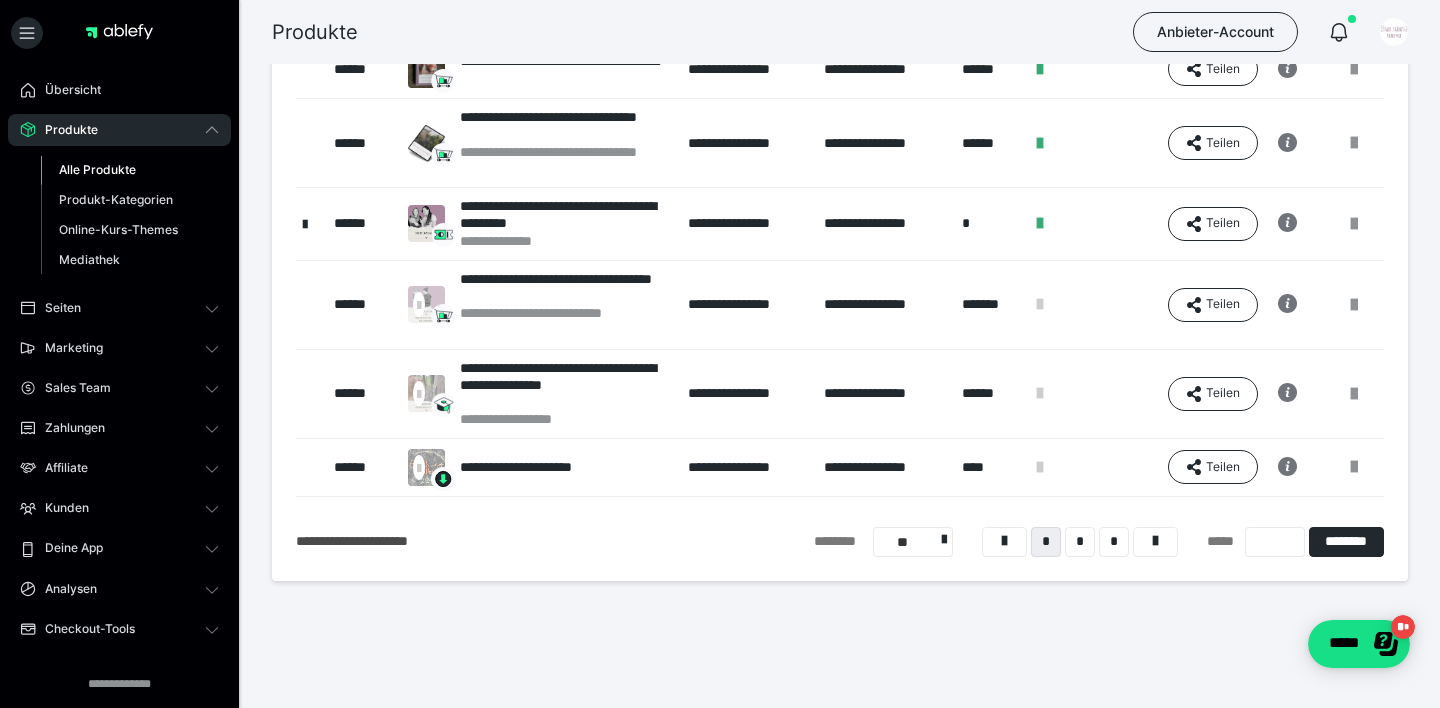 scroll, scrollTop: 487, scrollLeft: 0, axis: vertical 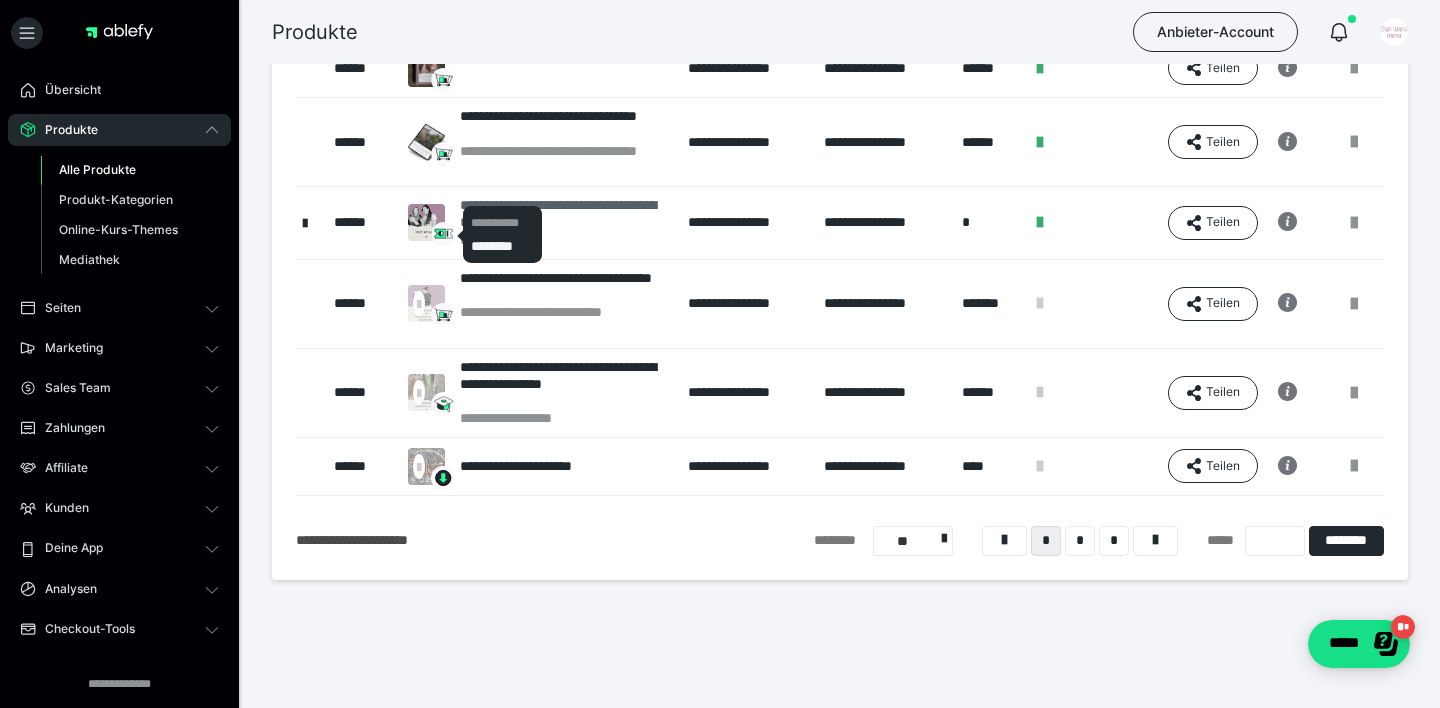 click on "**********" at bounding box center (538, 222) 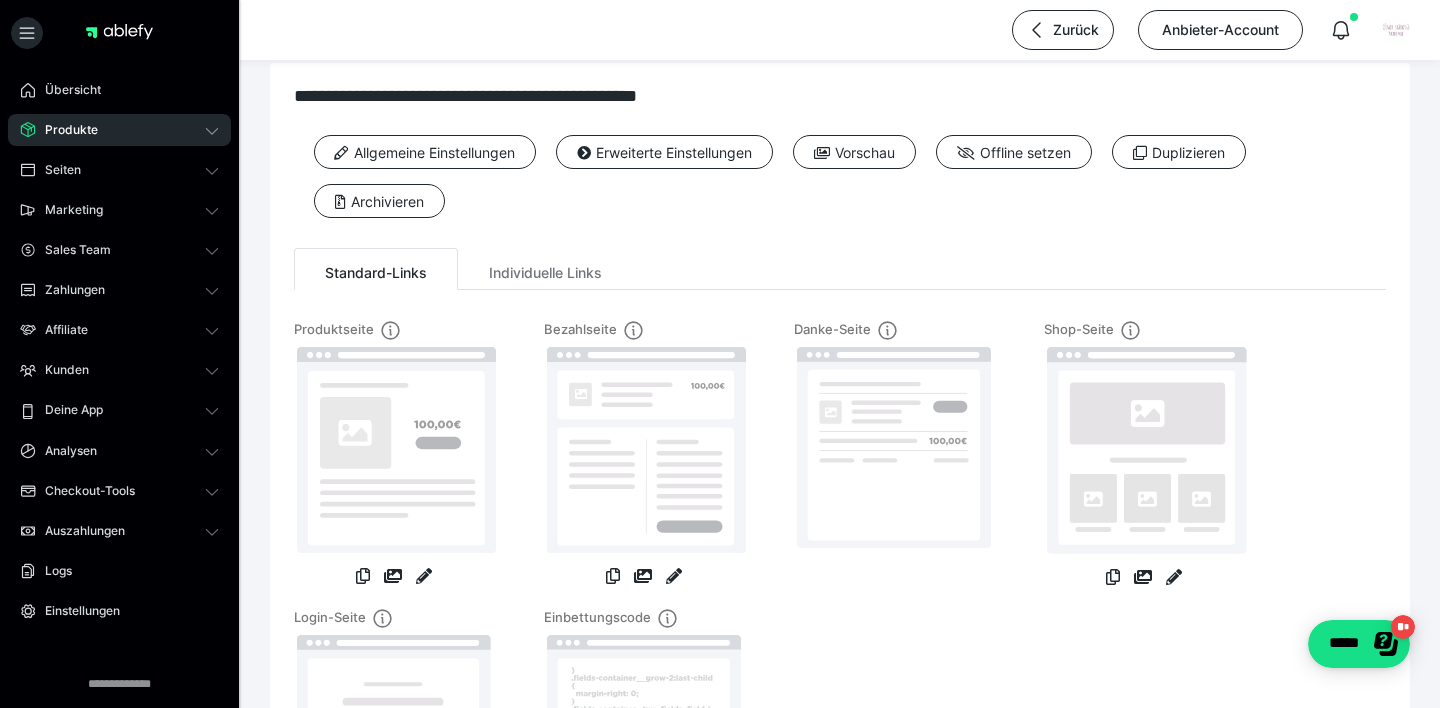 scroll, scrollTop: 39, scrollLeft: 0, axis: vertical 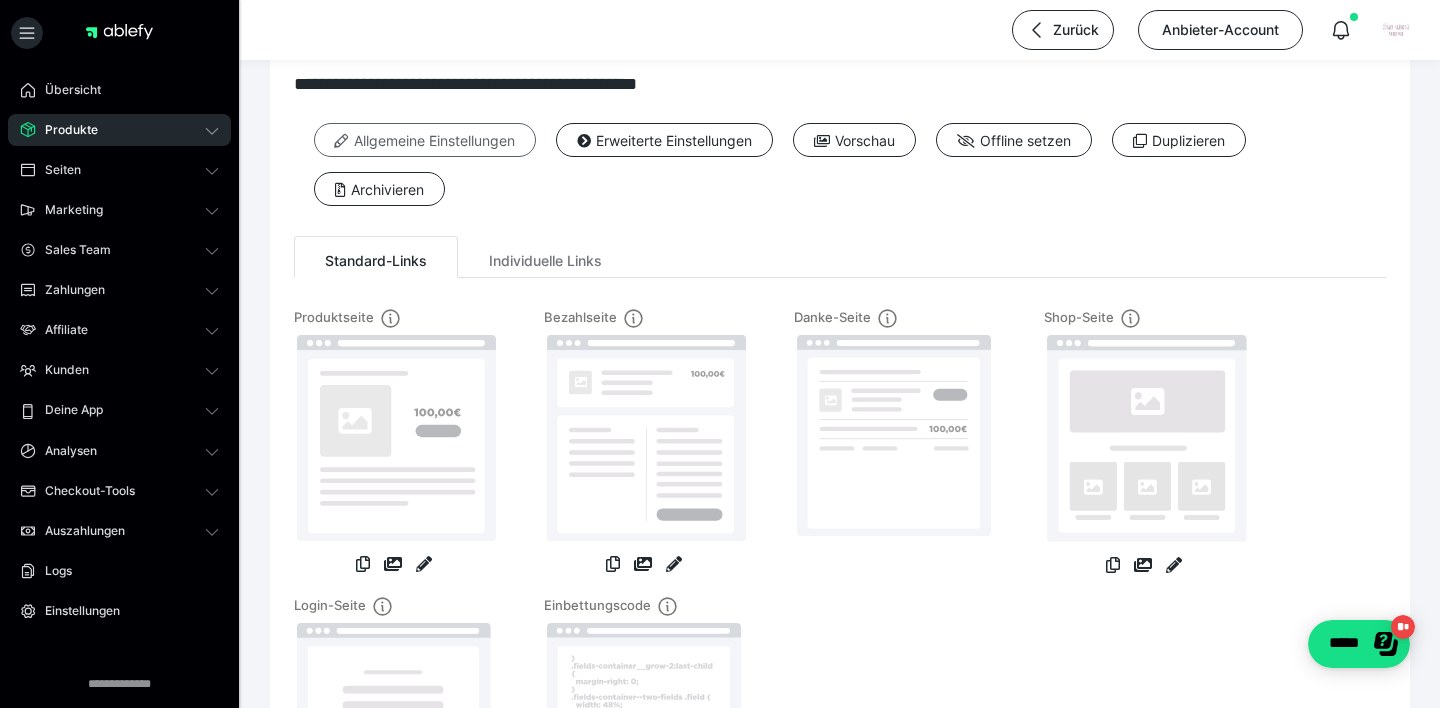 click on "Allgemeine Einstellungen" at bounding box center [425, 140] 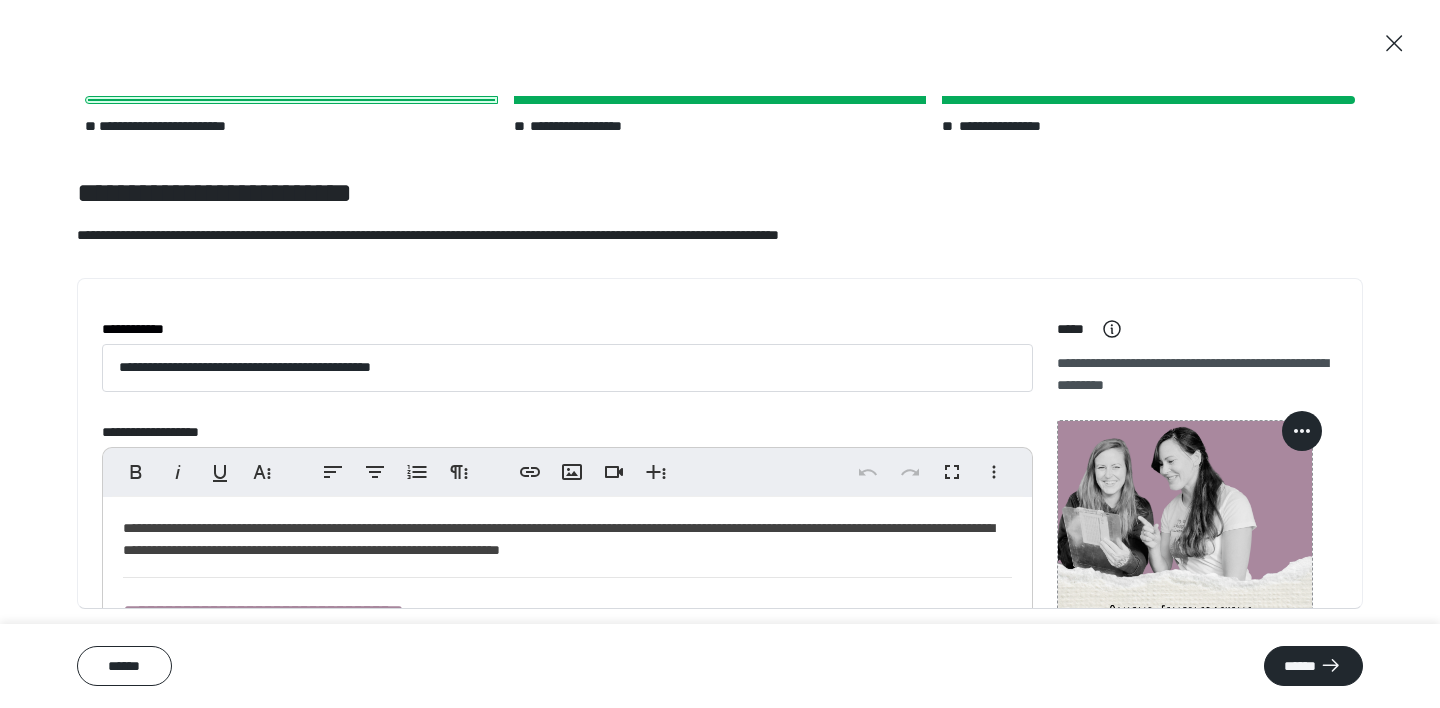 scroll, scrollTop: 65, scrollLeft: 0, axis: vertical 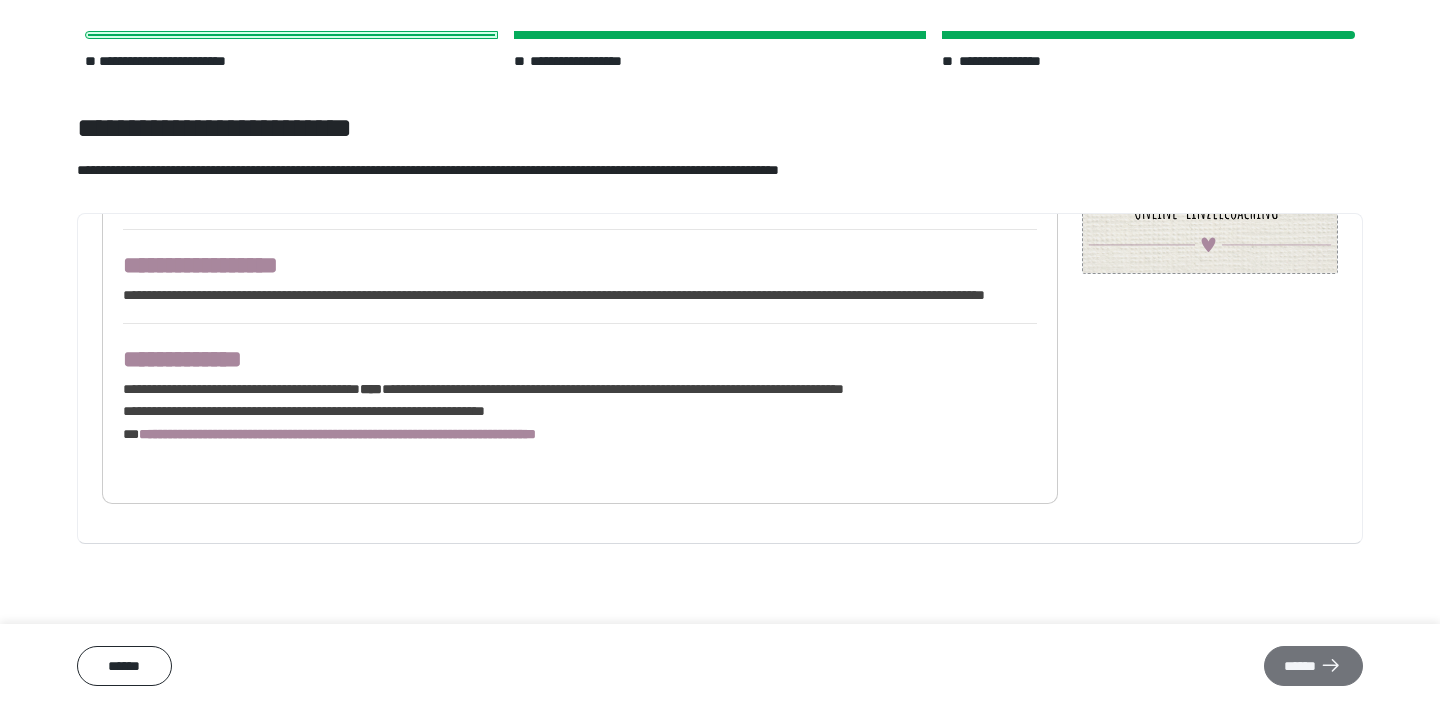 click on "******" at bounding box center (1313, 666) 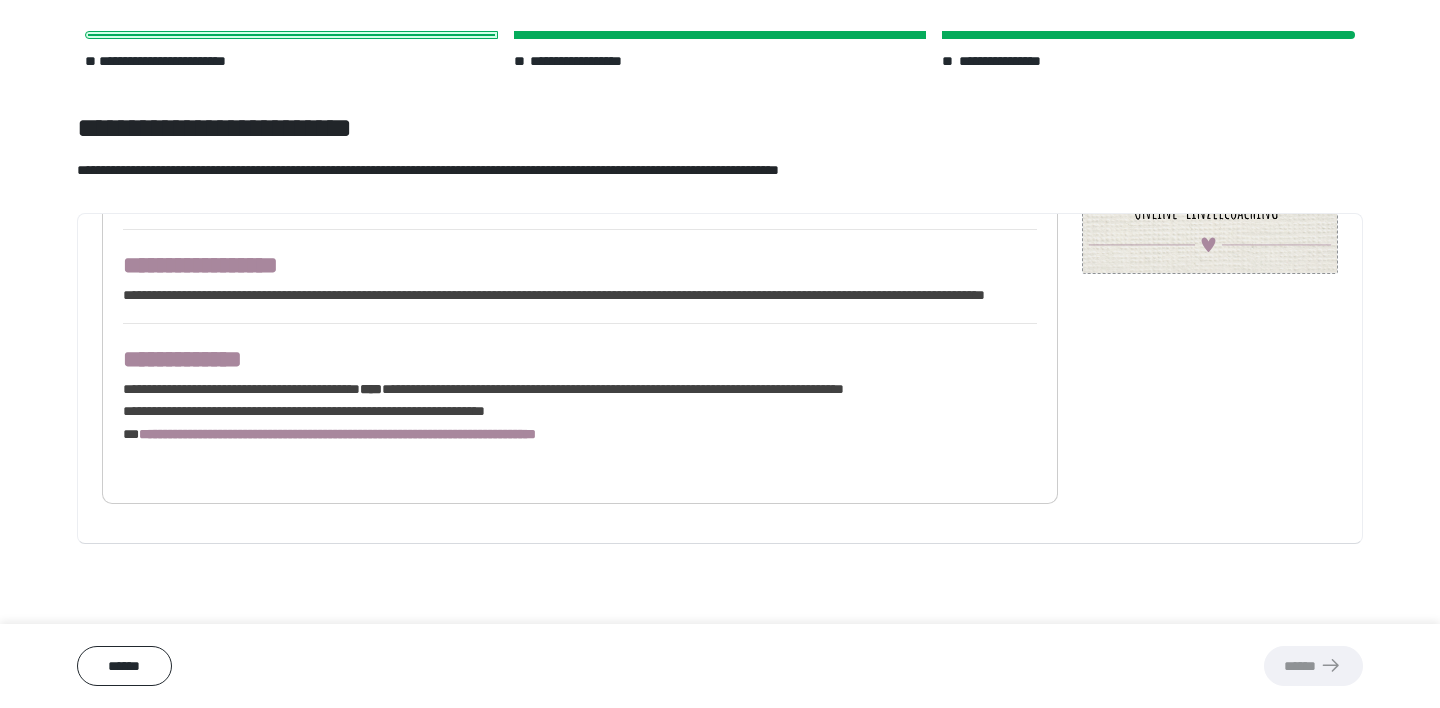 scroll, scrollTop: 0, scrollLeft: 0, axis: both 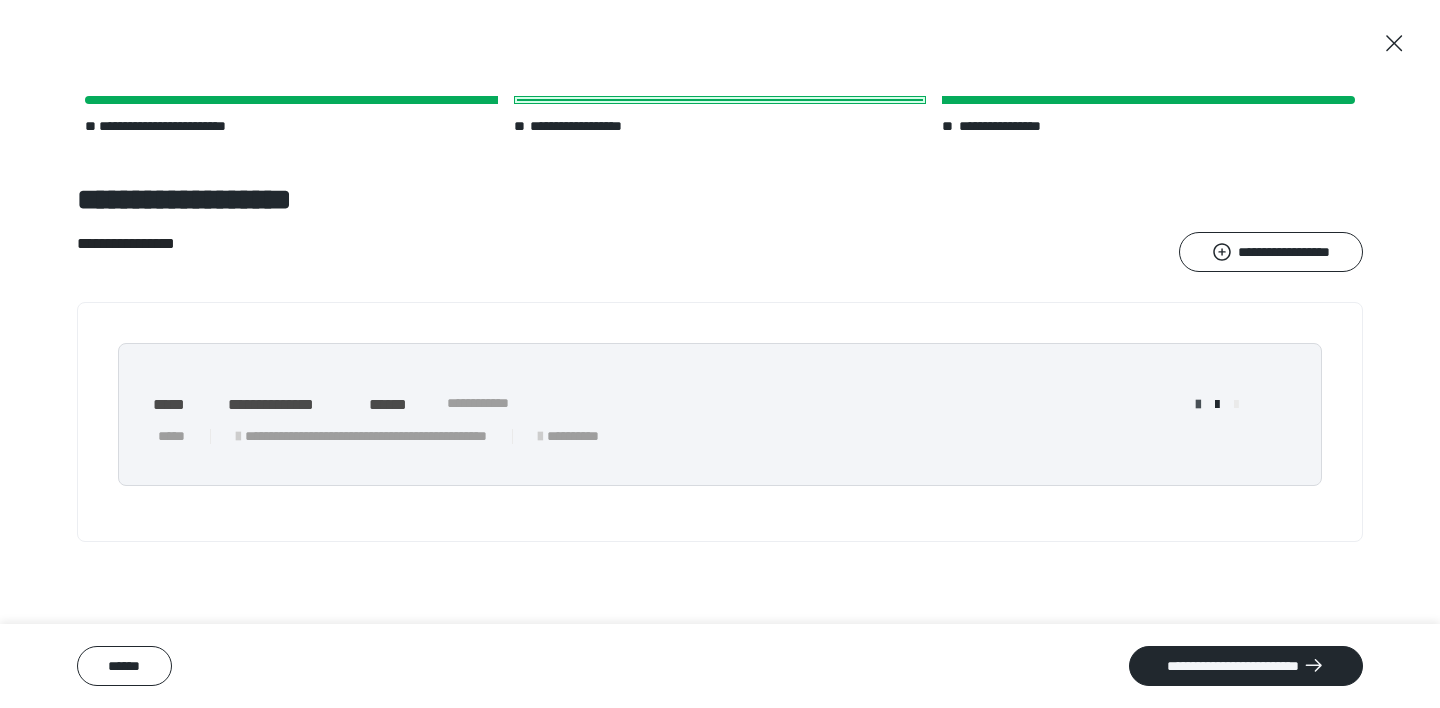 click at bounding box center [1198, 405] 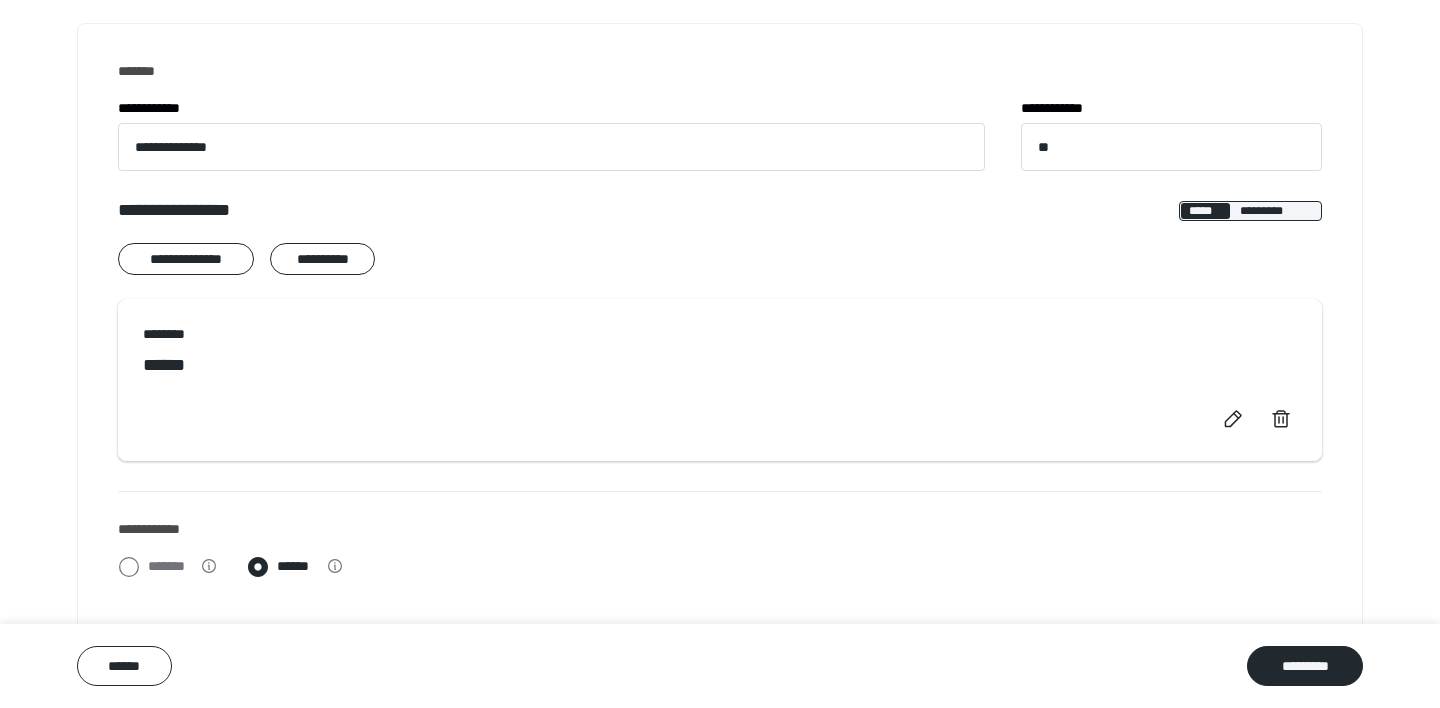 scroll, scrollTop: 259, scrollLeft: 0, axis: vertical 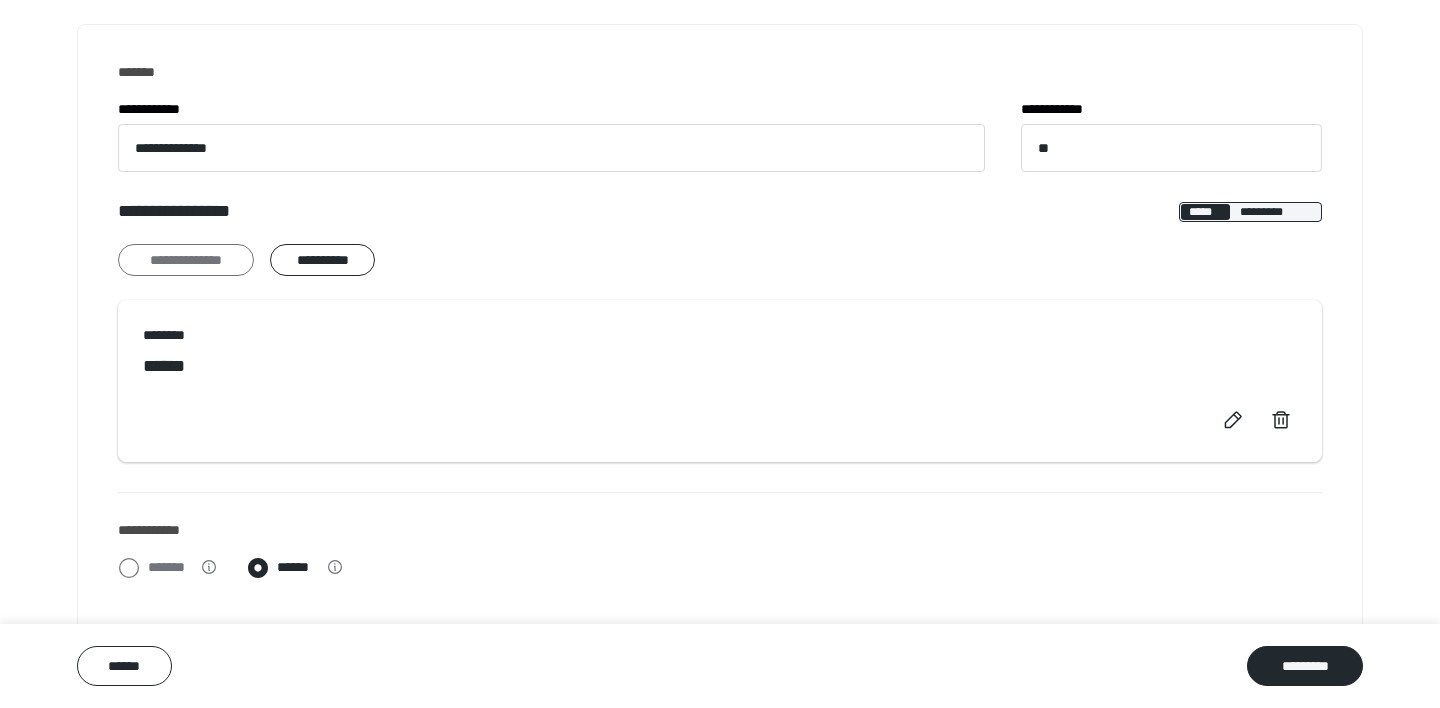 click on "**********" at bounding box center (186, 260) 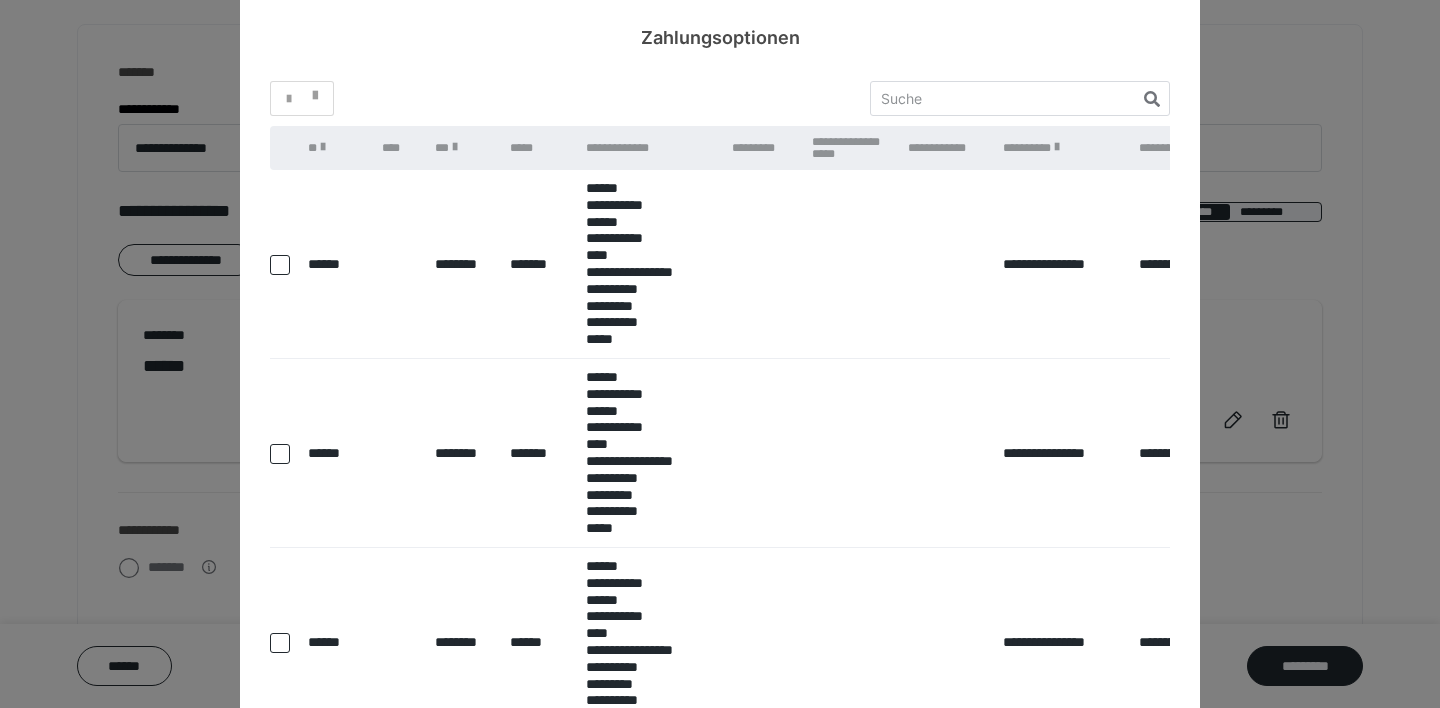 scroll, scrollTop: 0, scrollLeft: 0, axis: both 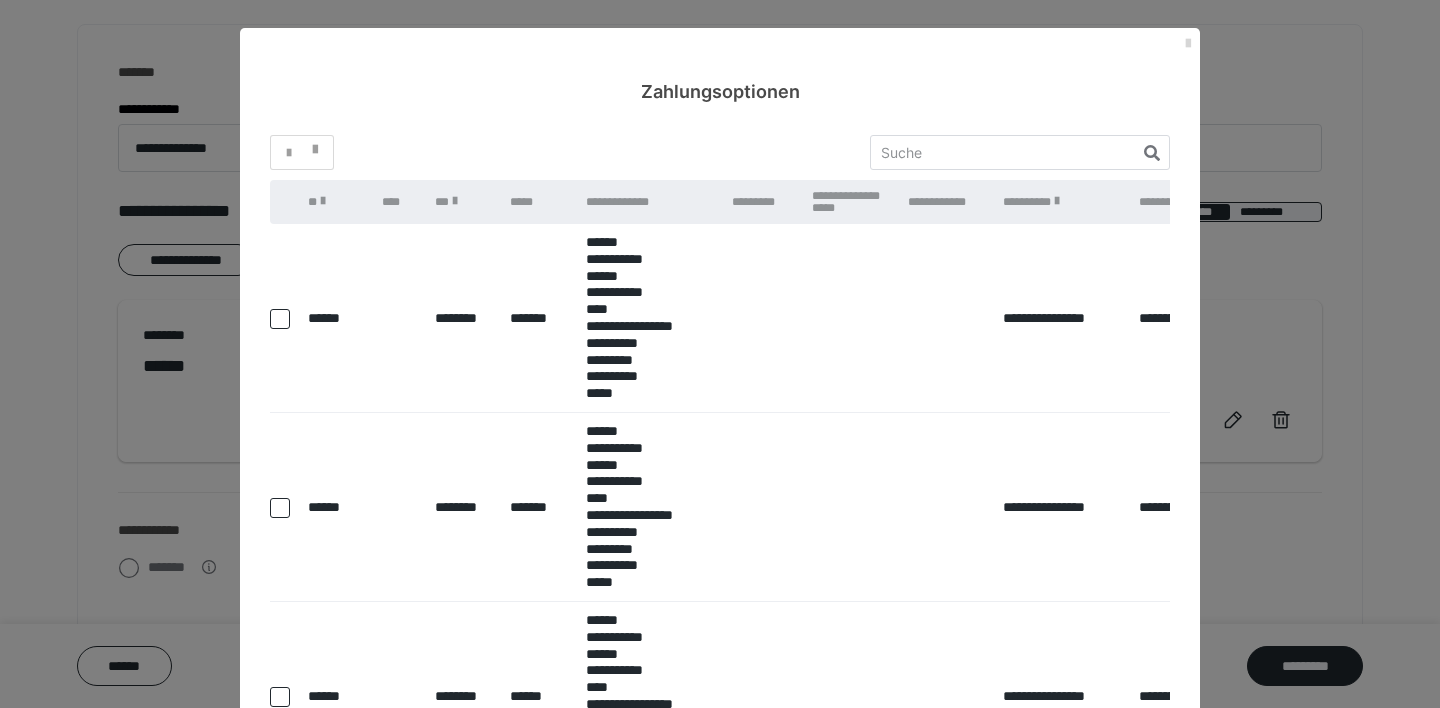 click at bounding box center (1188, 44) 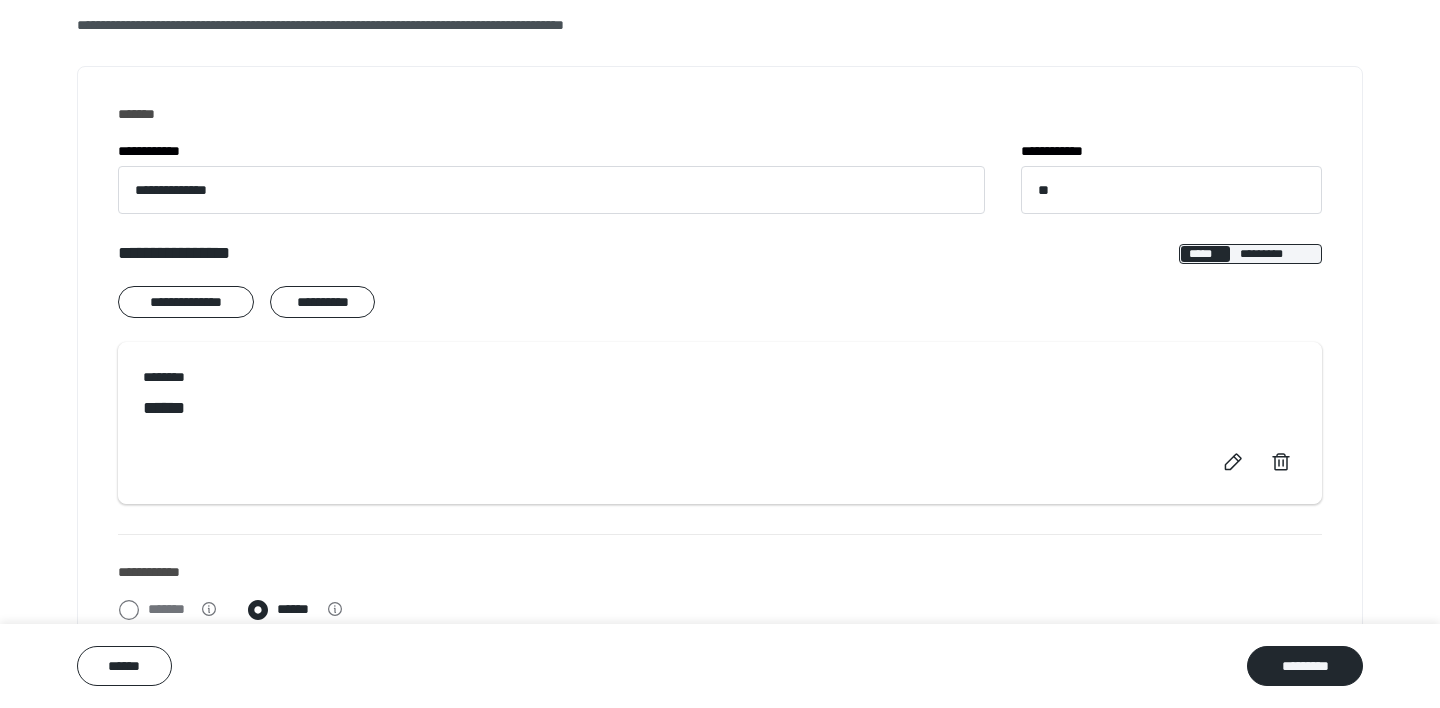 scroll, scrollTop: 234, scrollLeft: 0, axis: vertical 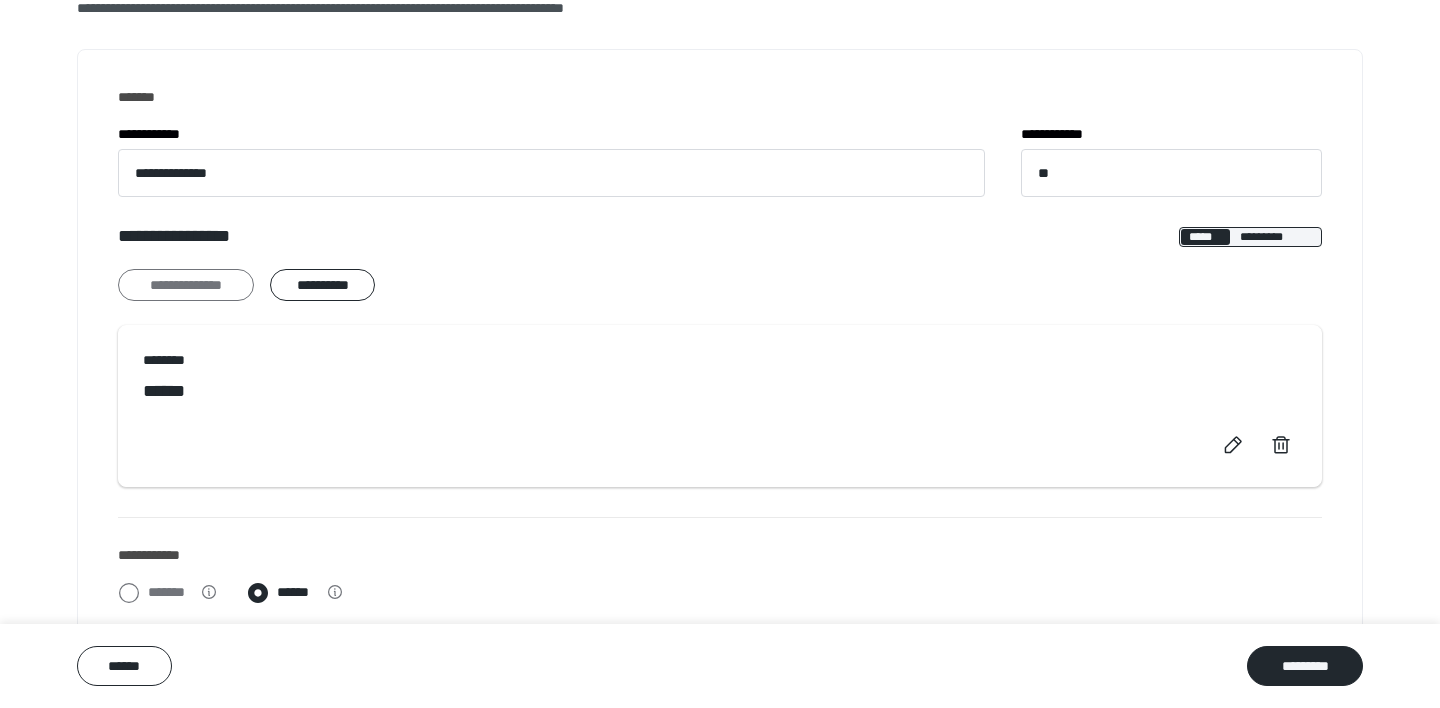 click on "**********" at bounding box center [186, 285] 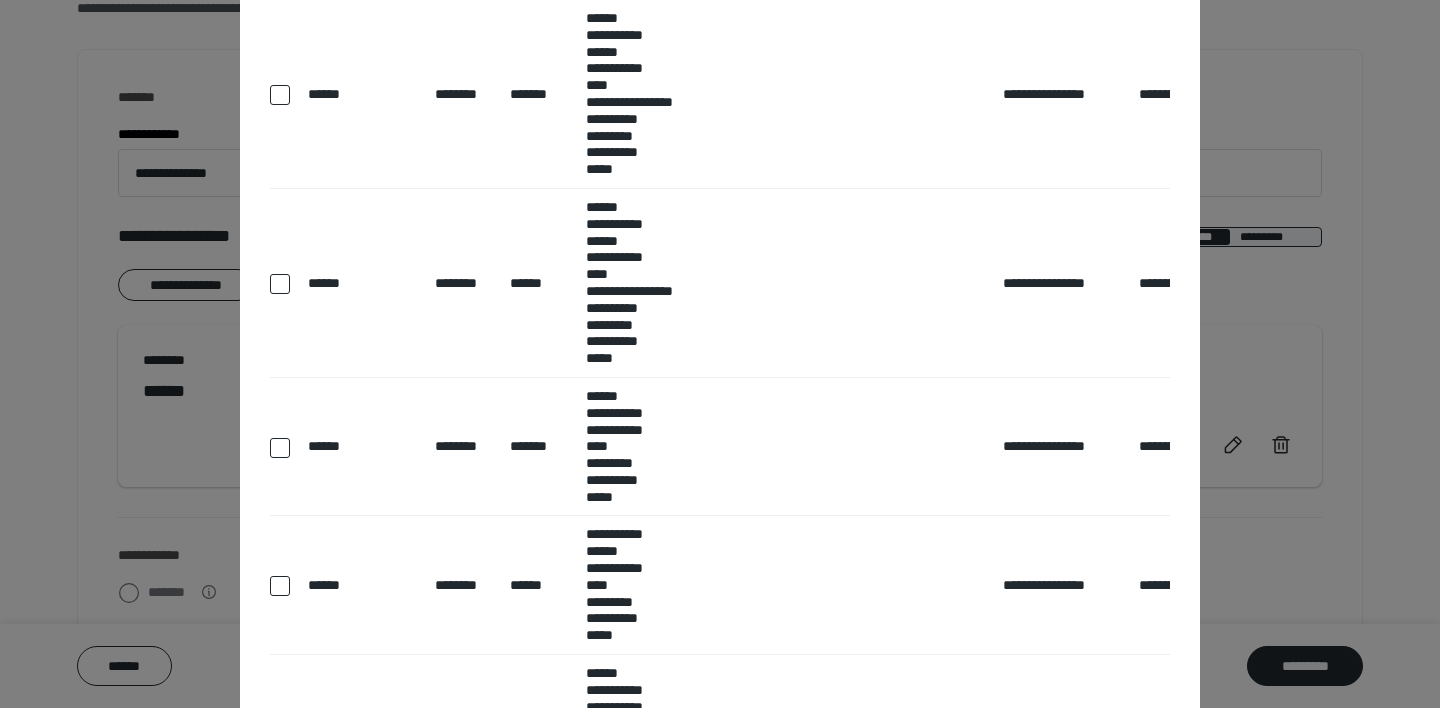 scroll, scrollTop: 0, scrollLeft: 0, axis: both 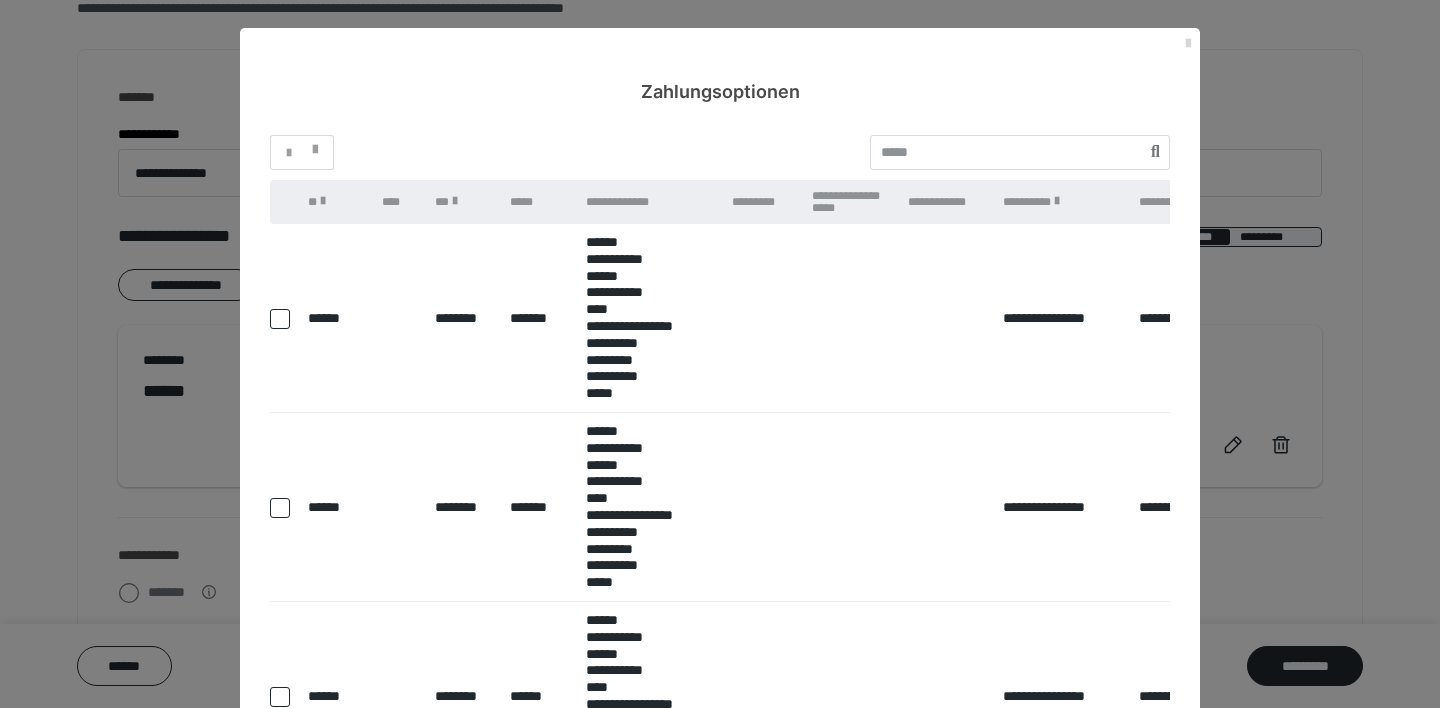 click at bounding box center (1188, 44) 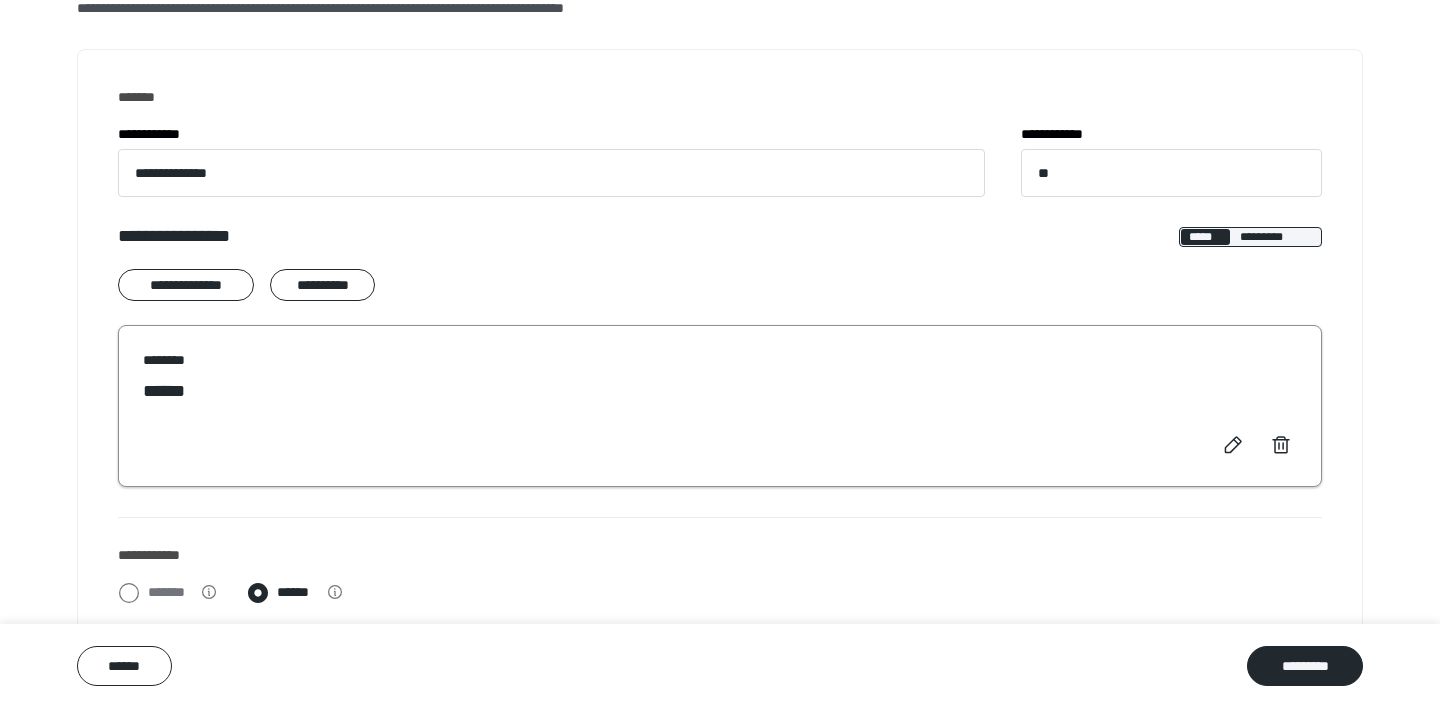 scroll, scrollTop: 0, scrollLeft: 0, axis: both 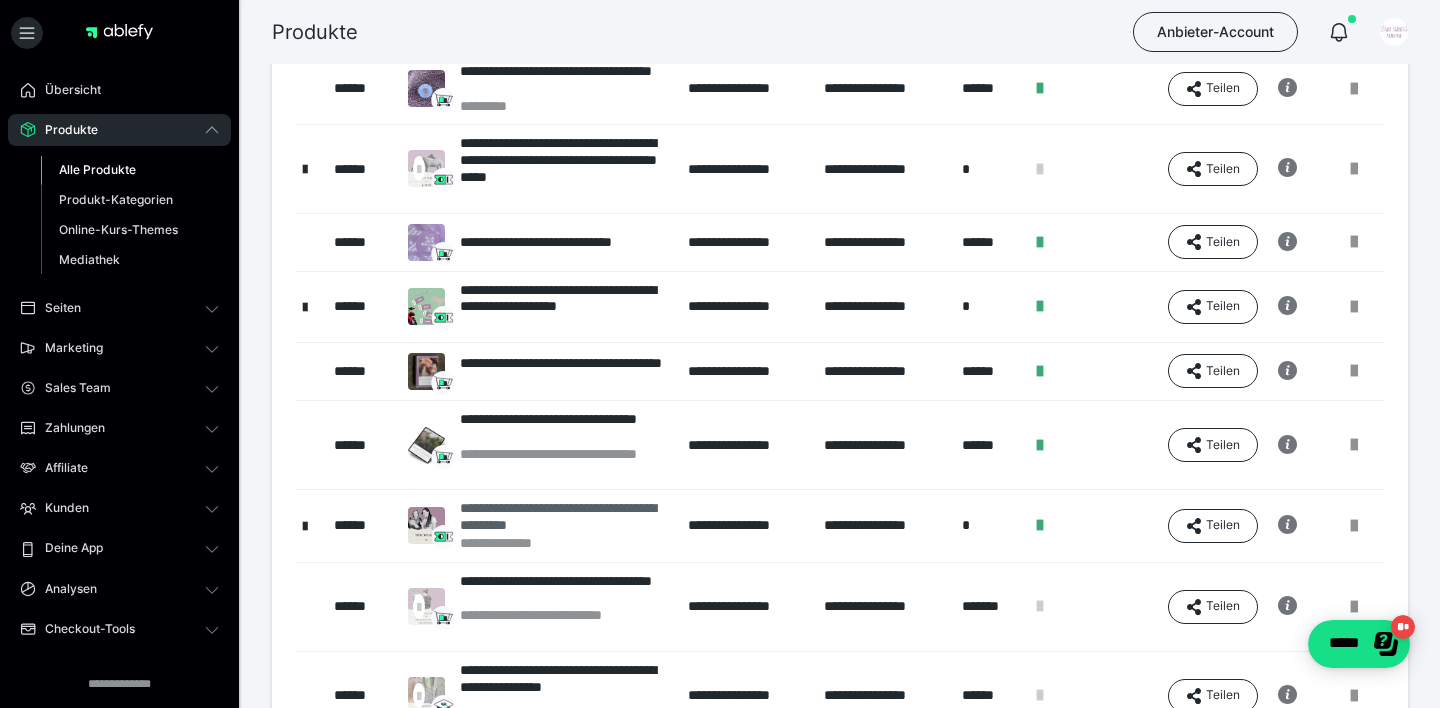 click on "**********" at bounding box center (564, 517) 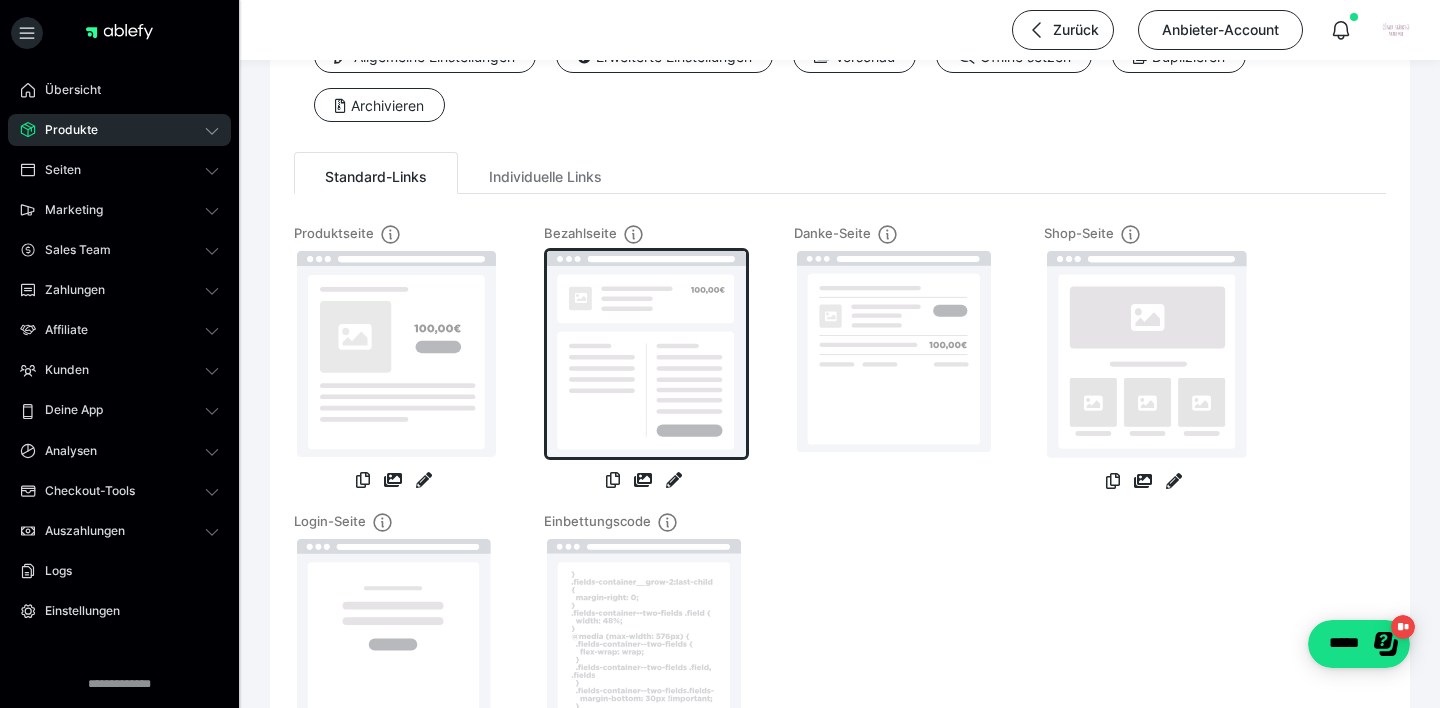scroll, scrollTop: 0, scrollLeft: 0, axis: both 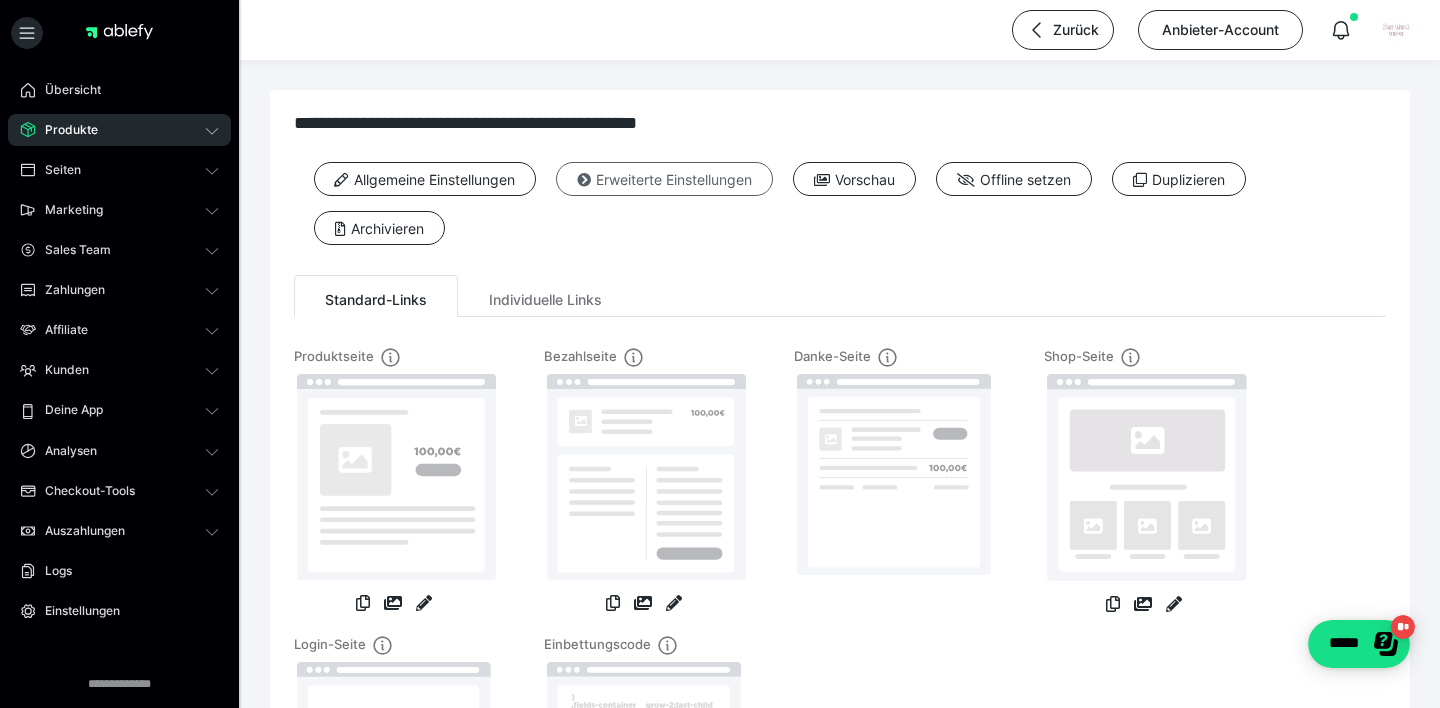 click on "Erweiterte Einstellungen" at bounding box center [664, 179] 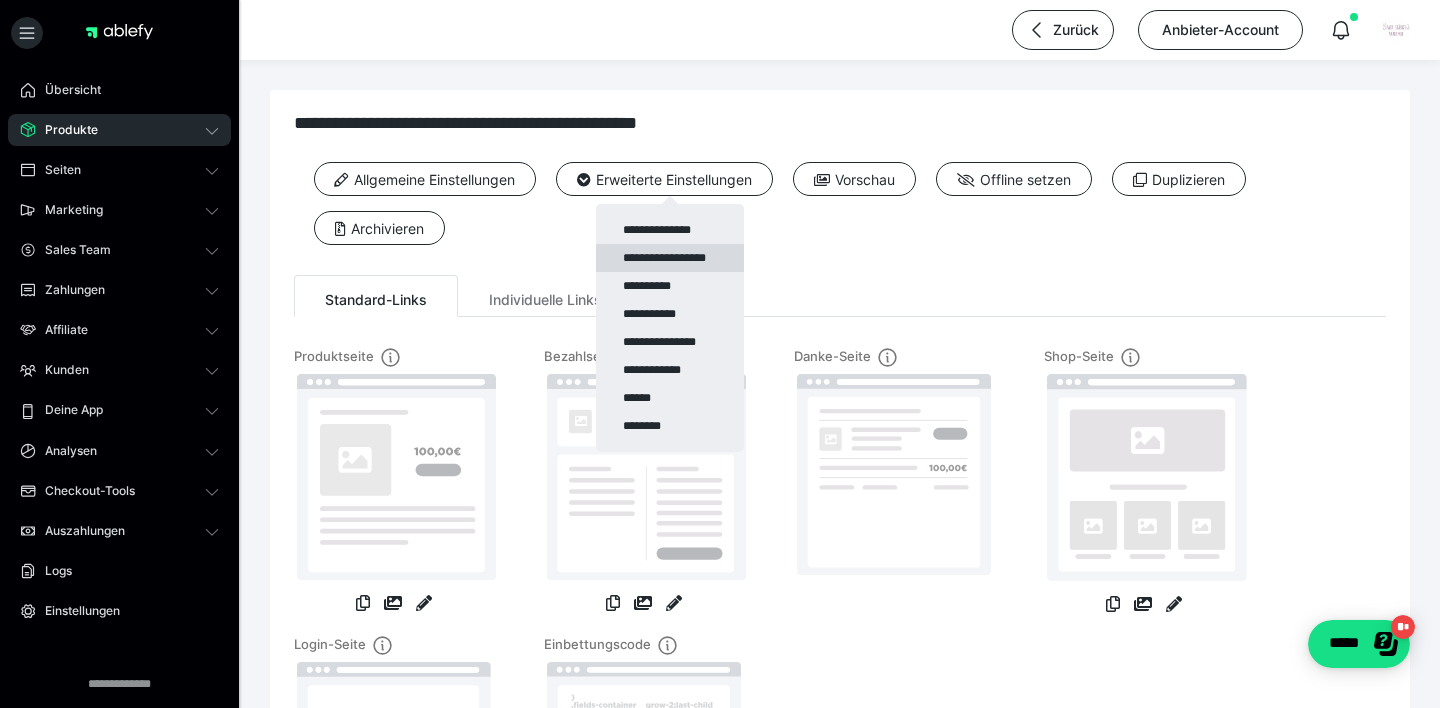 click on "**********" at bounding box center [670, 258] 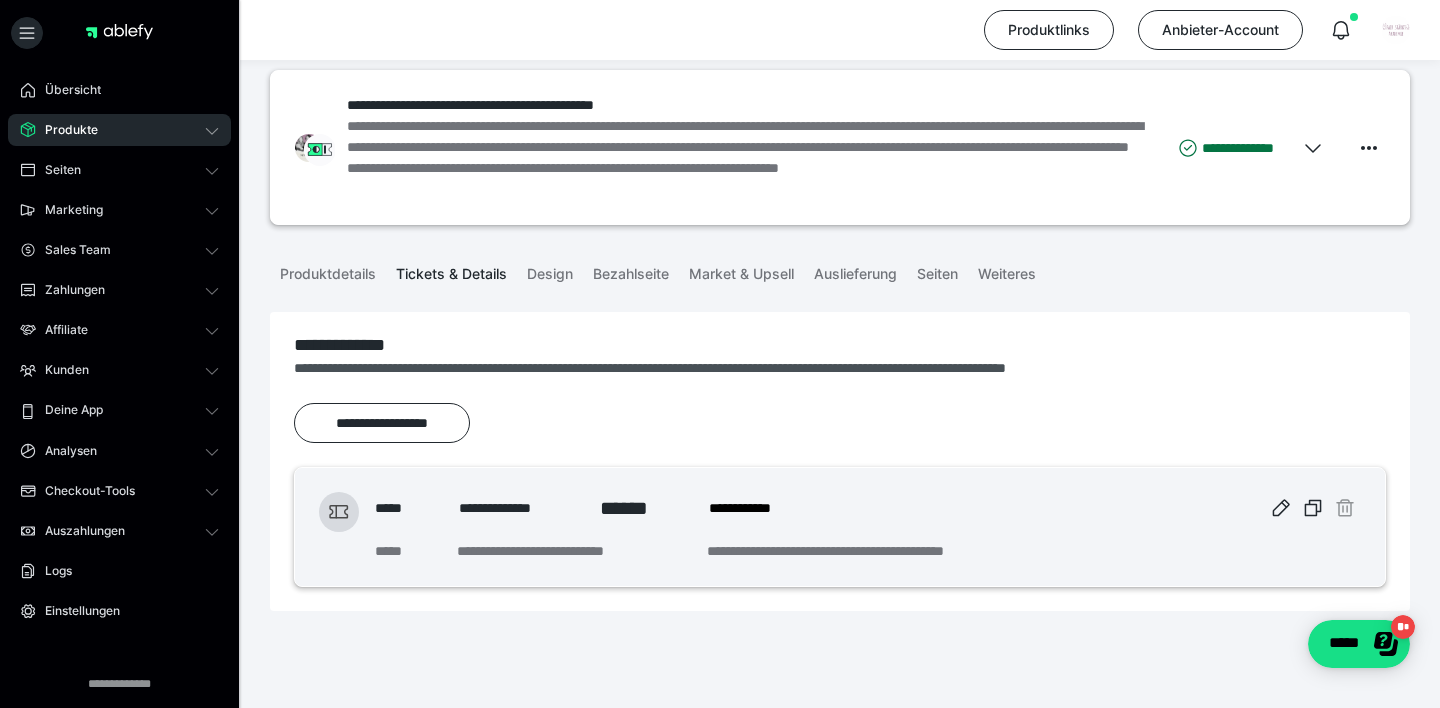 scroll, scrollTop: 0, scrollLeft: 0, axis: both 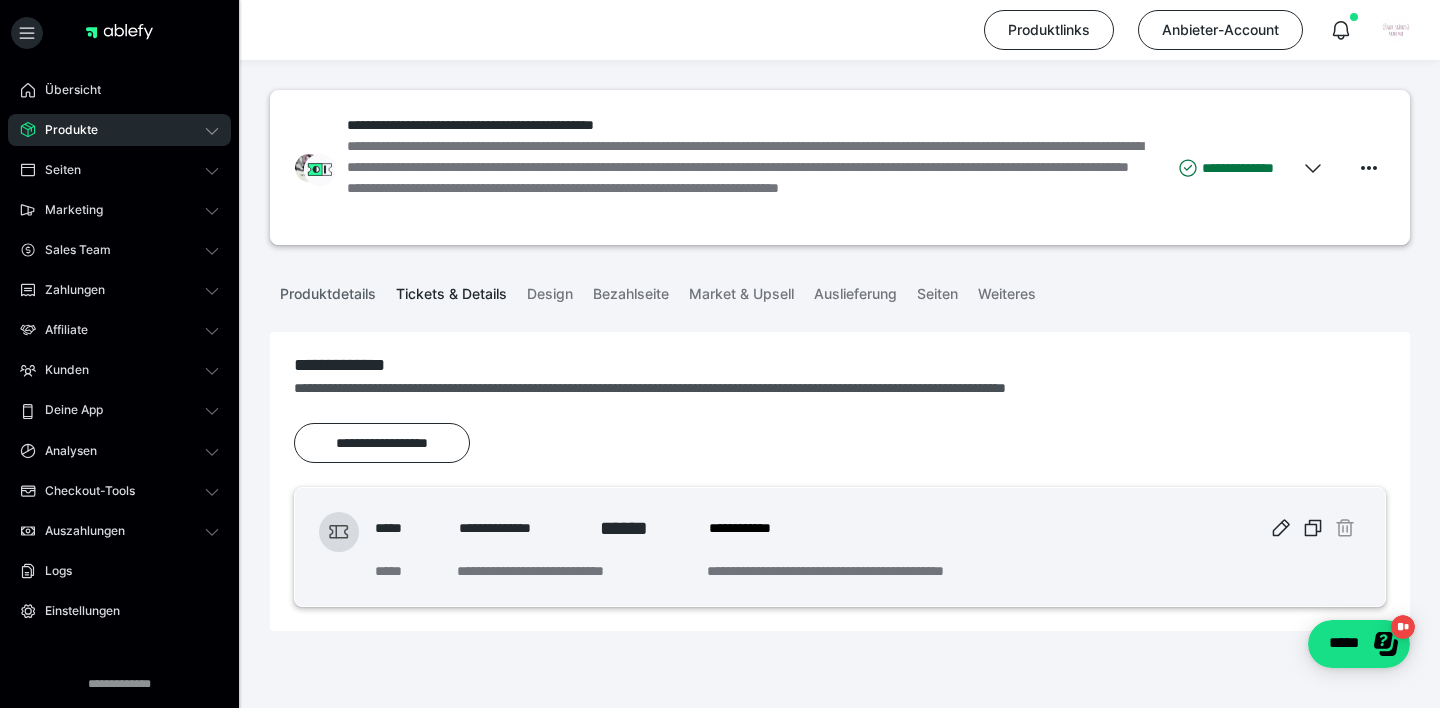 click on "Produktdetails" at bounding box center [328, 290] 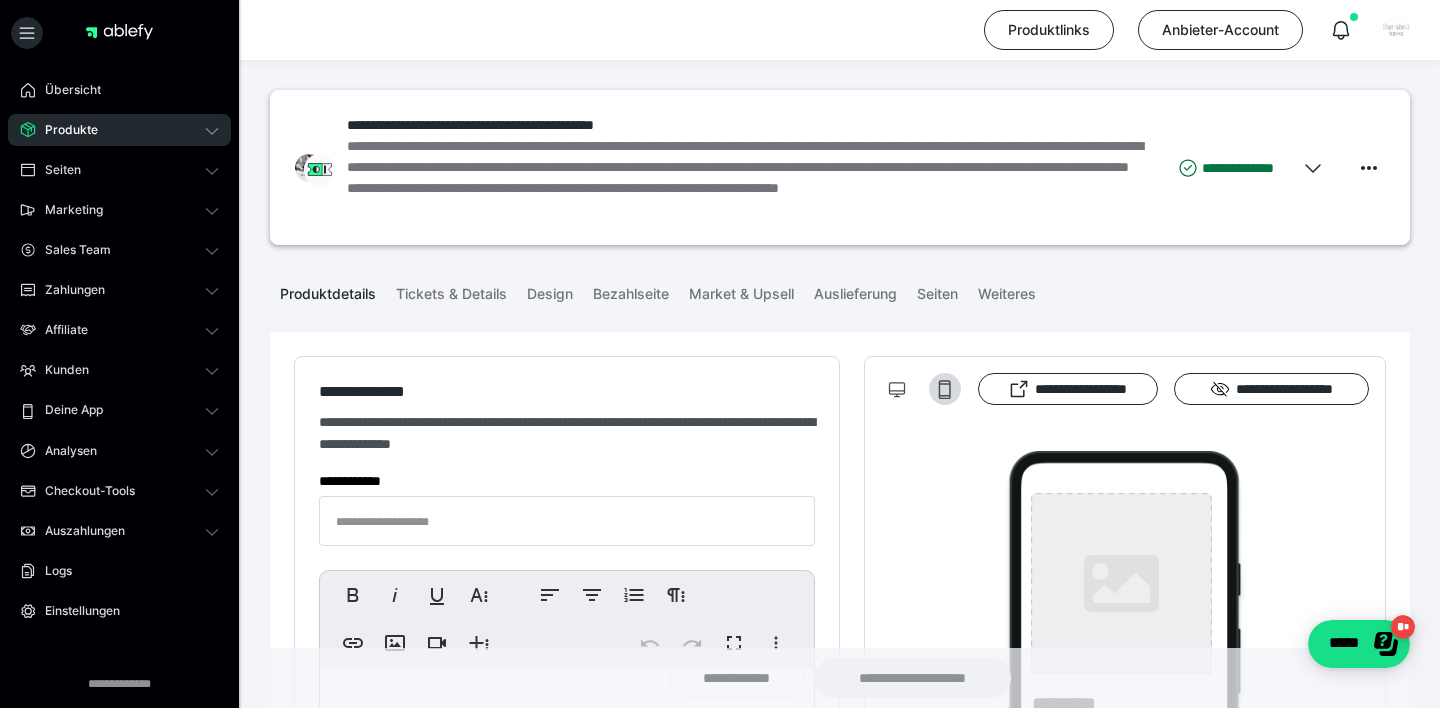 type on "**********" 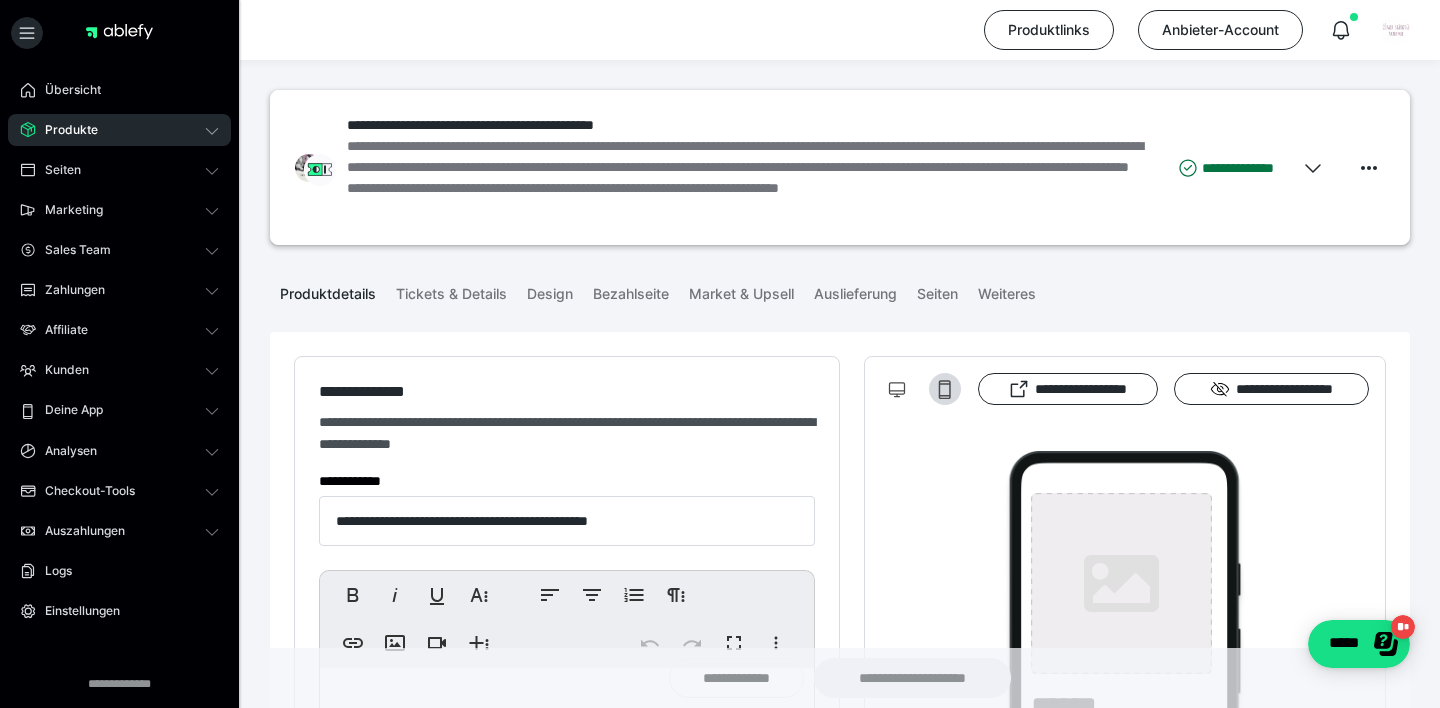 type on "**********" 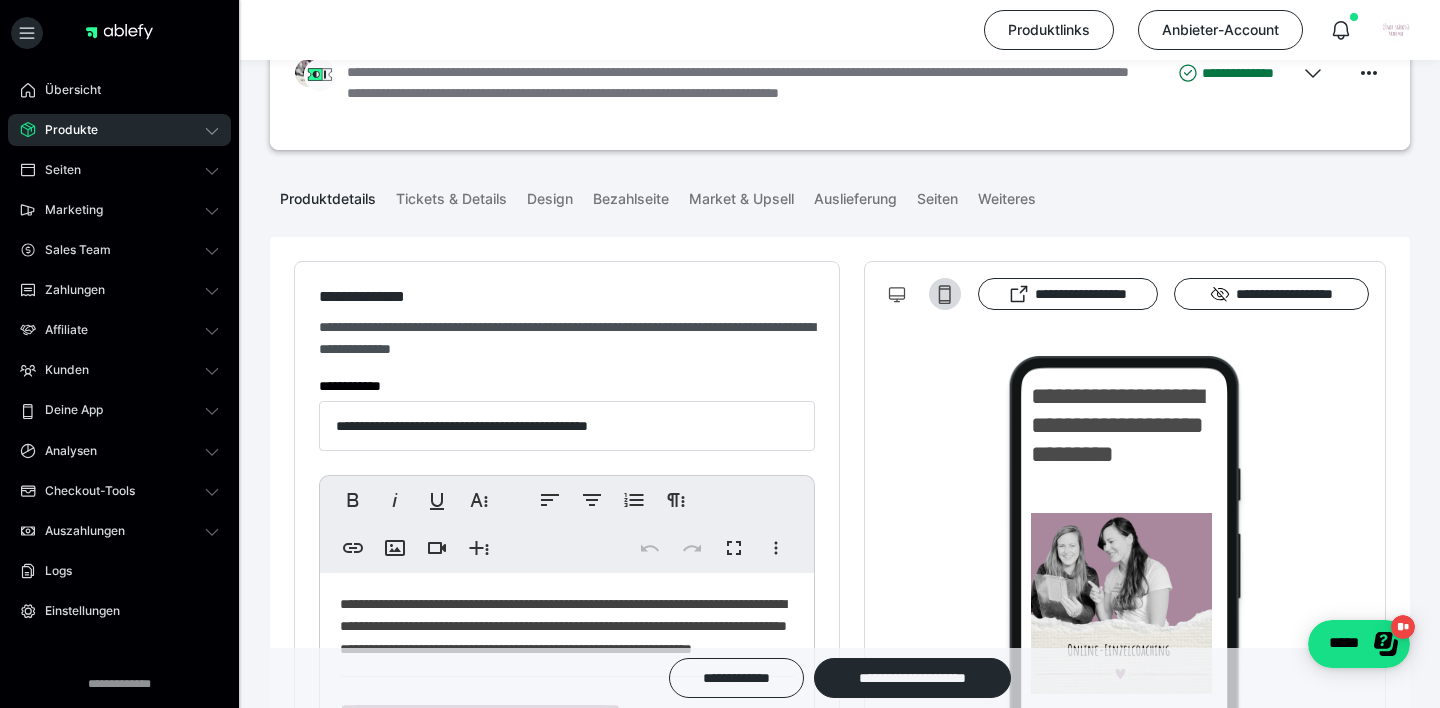 scroll, scrollTop: 0, scrollLeft: 0, axis: both 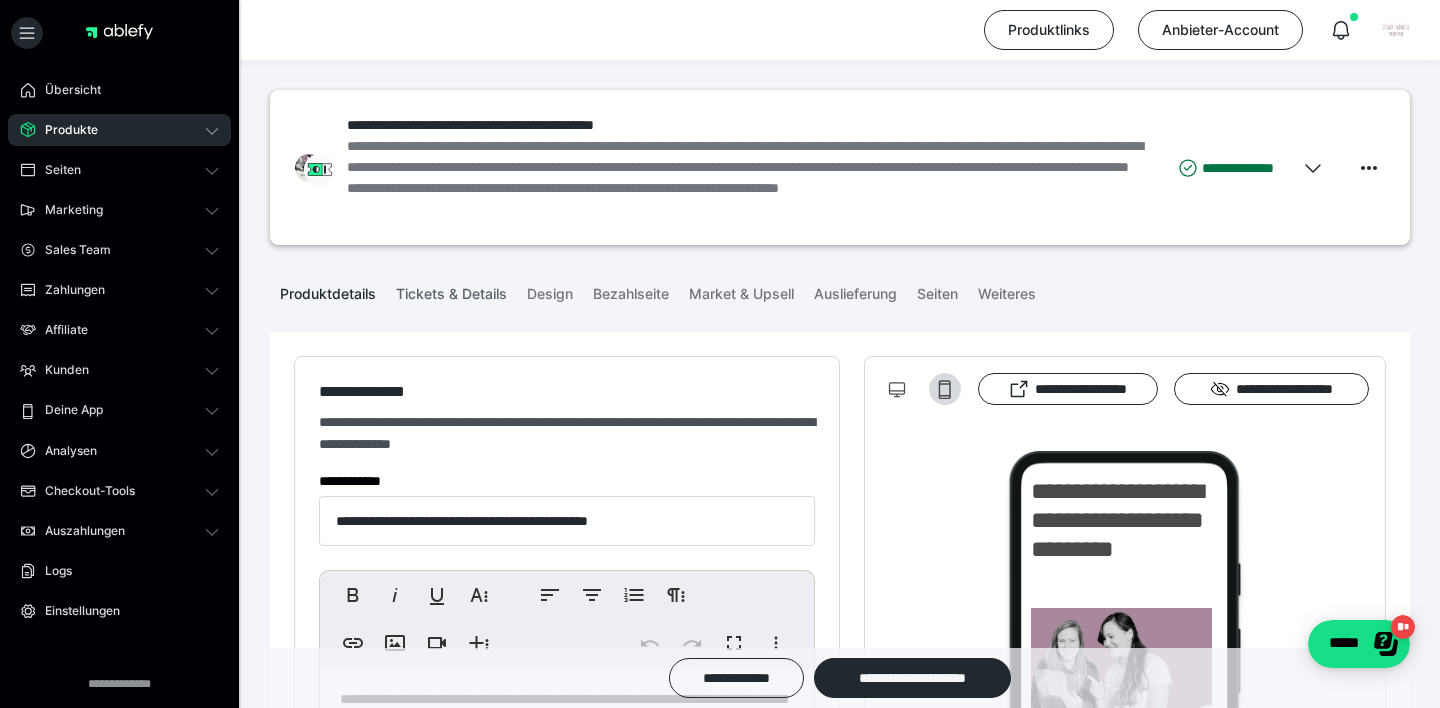 click on "Tickets & Details" at bounding box center [451, 290] 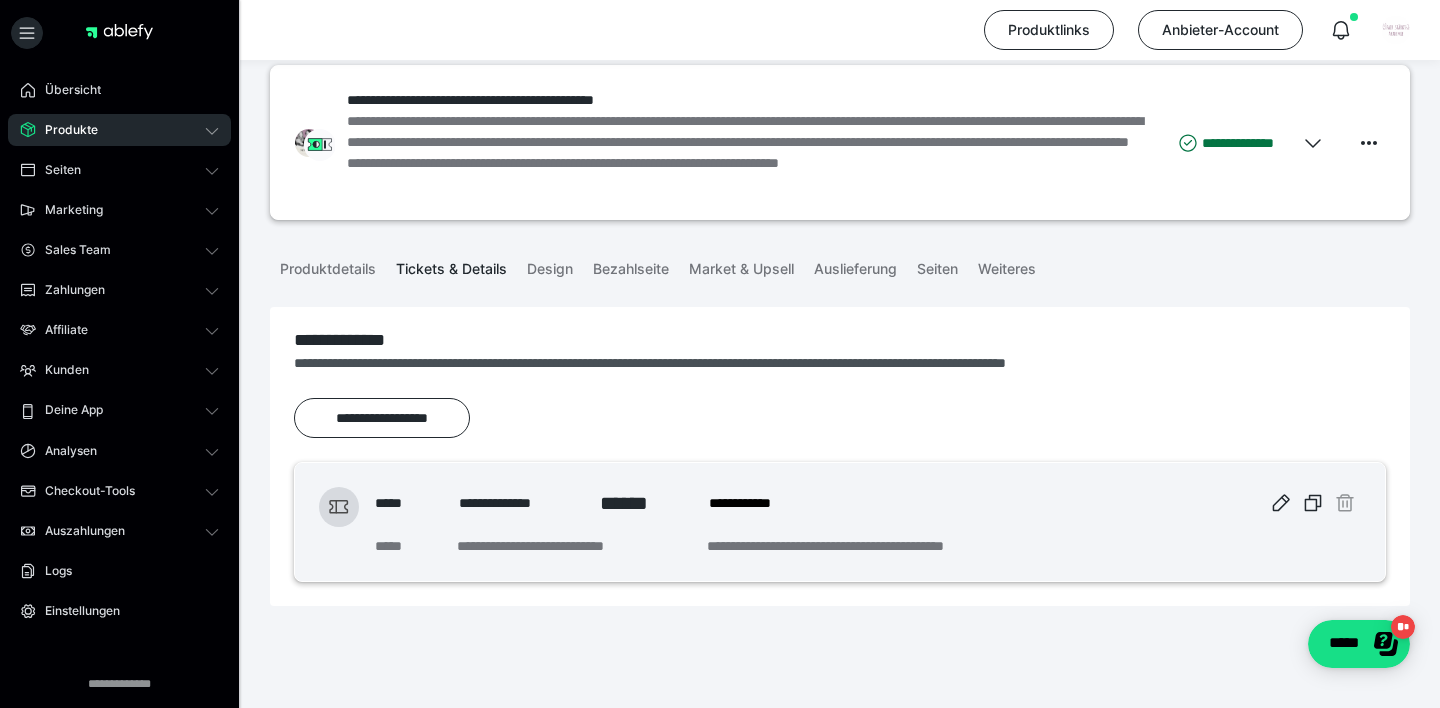 scroll, scrollTop: 46, scrollLeft: 0, axis: vertical 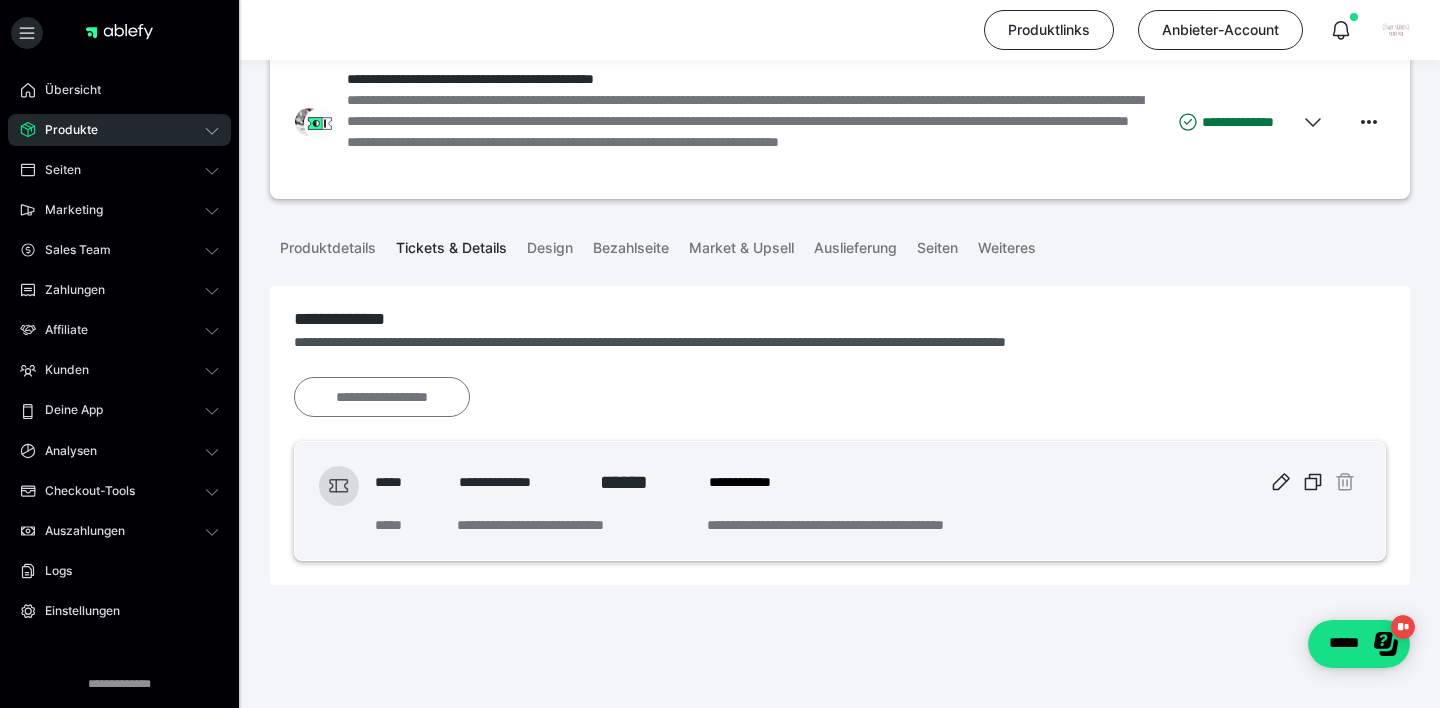 click on "**********" at bounding box center [382, 397] 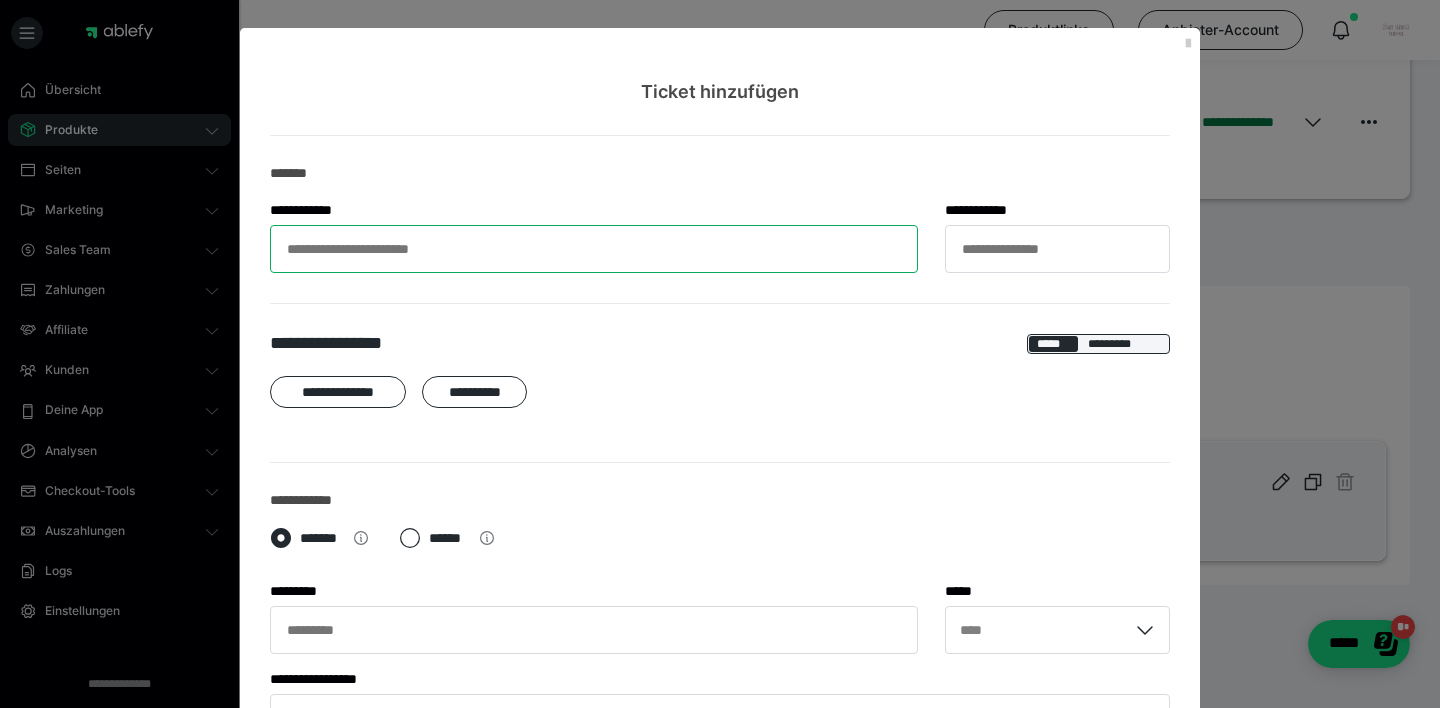 click on "**********" at bounding box center (594, 249) 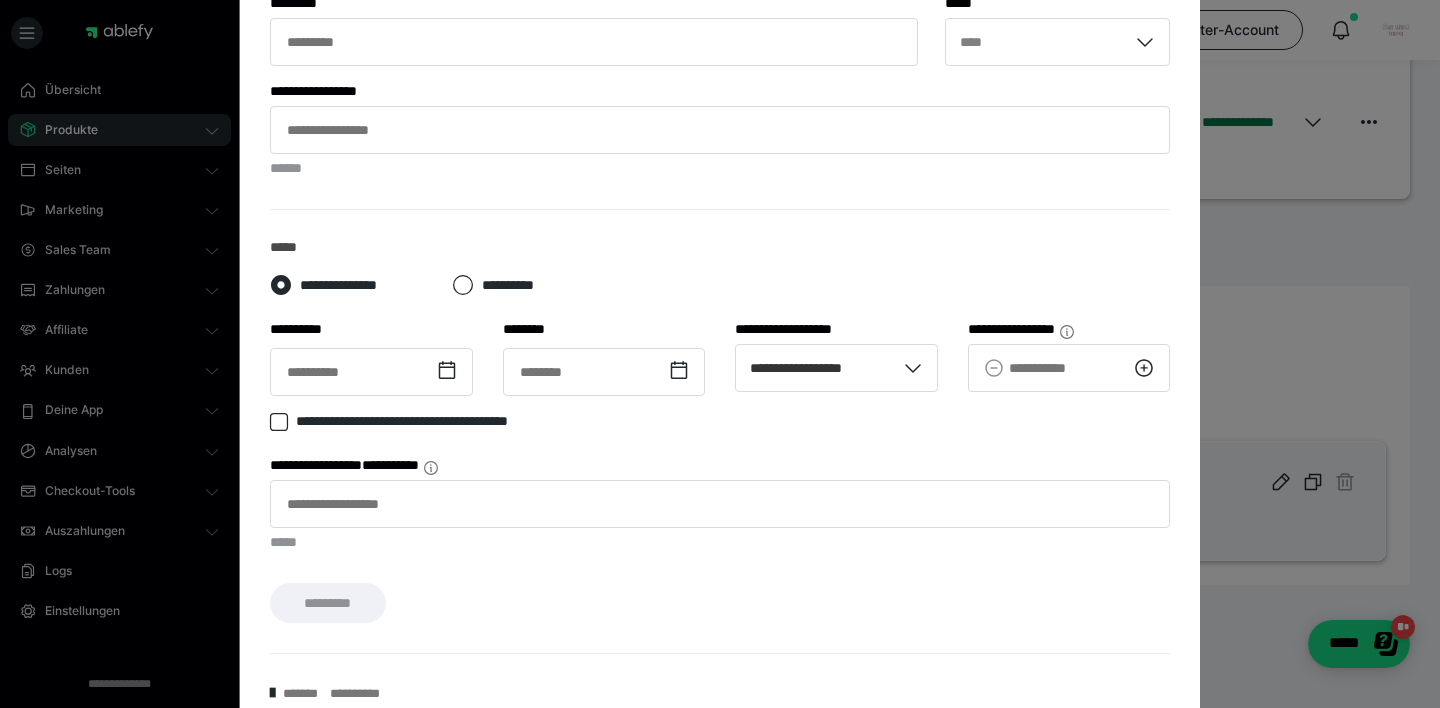 scroll, scrollTop: 736, scrollLeft: 0, axis: vertical 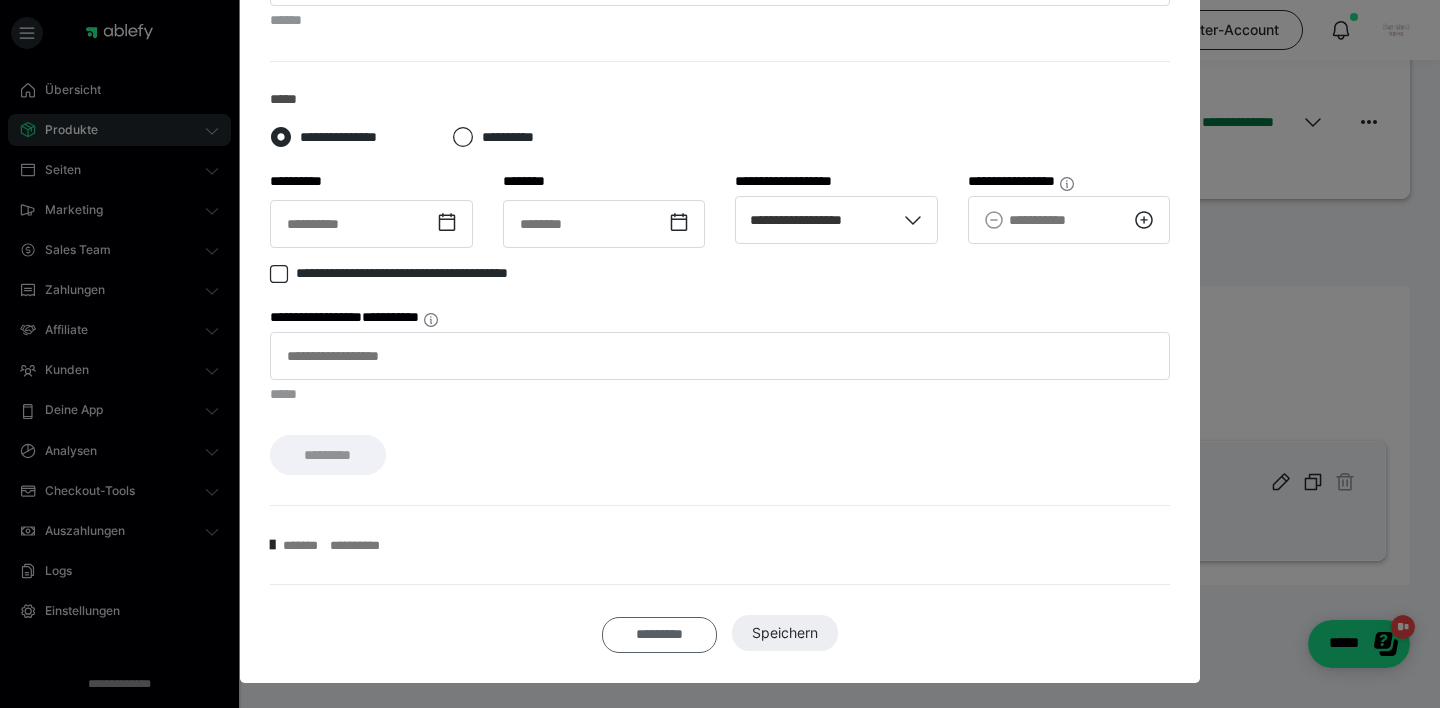 type on "**********" 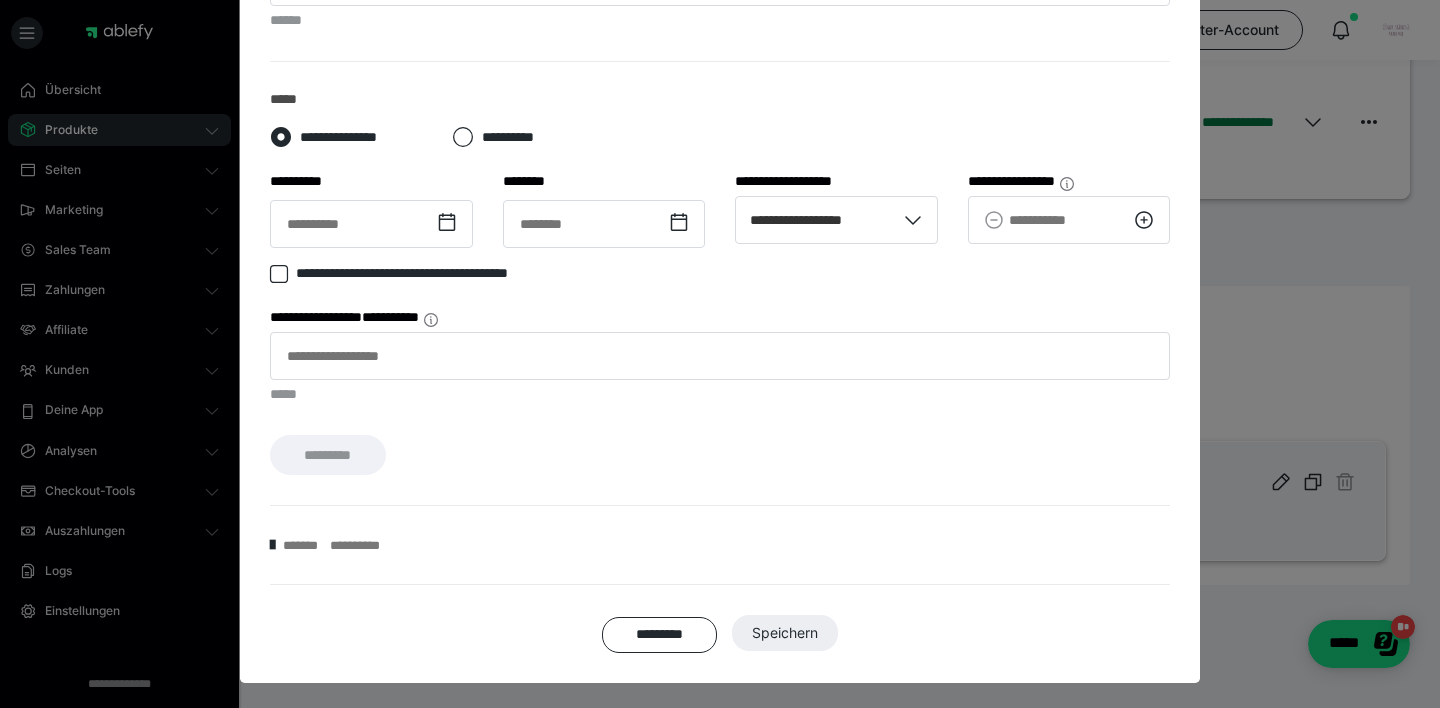 click on "*********" at bounding box center (659, 635) 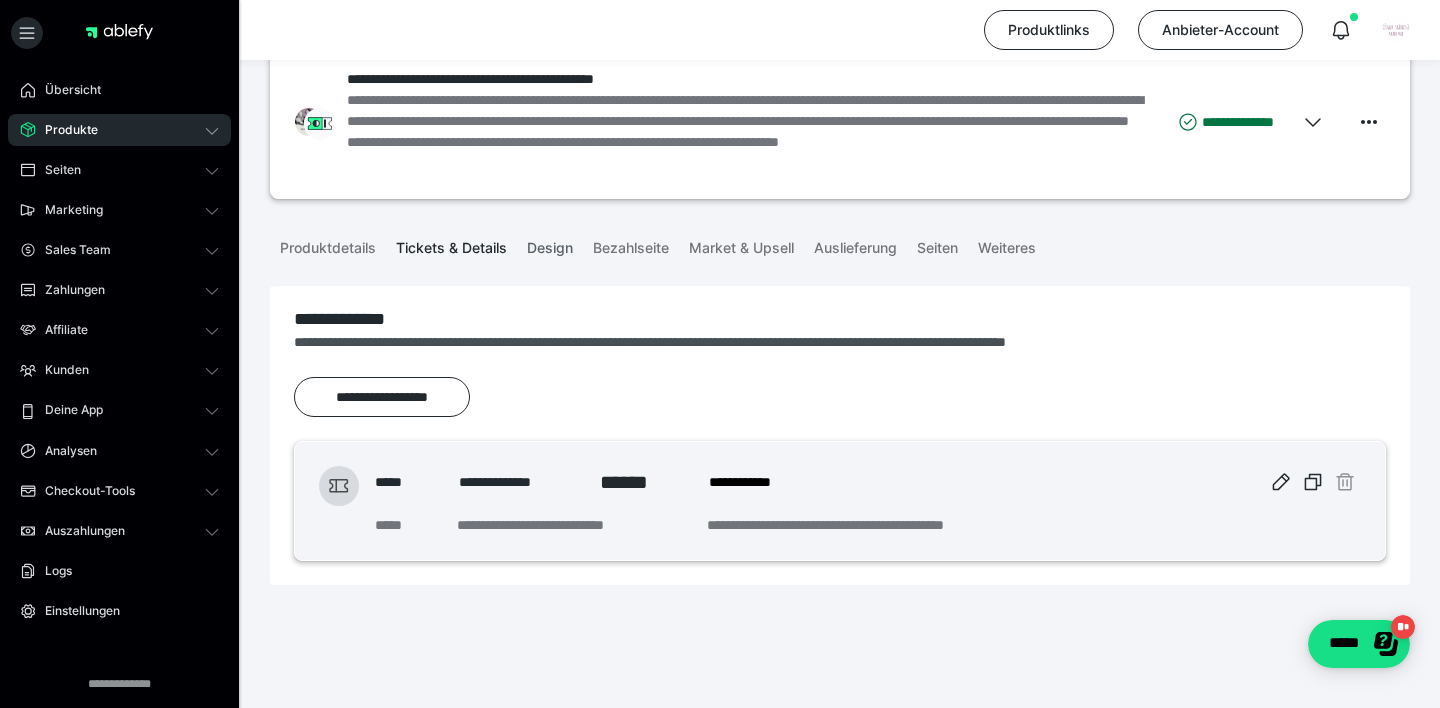 click on "Design" at bounding box center [550, 244] 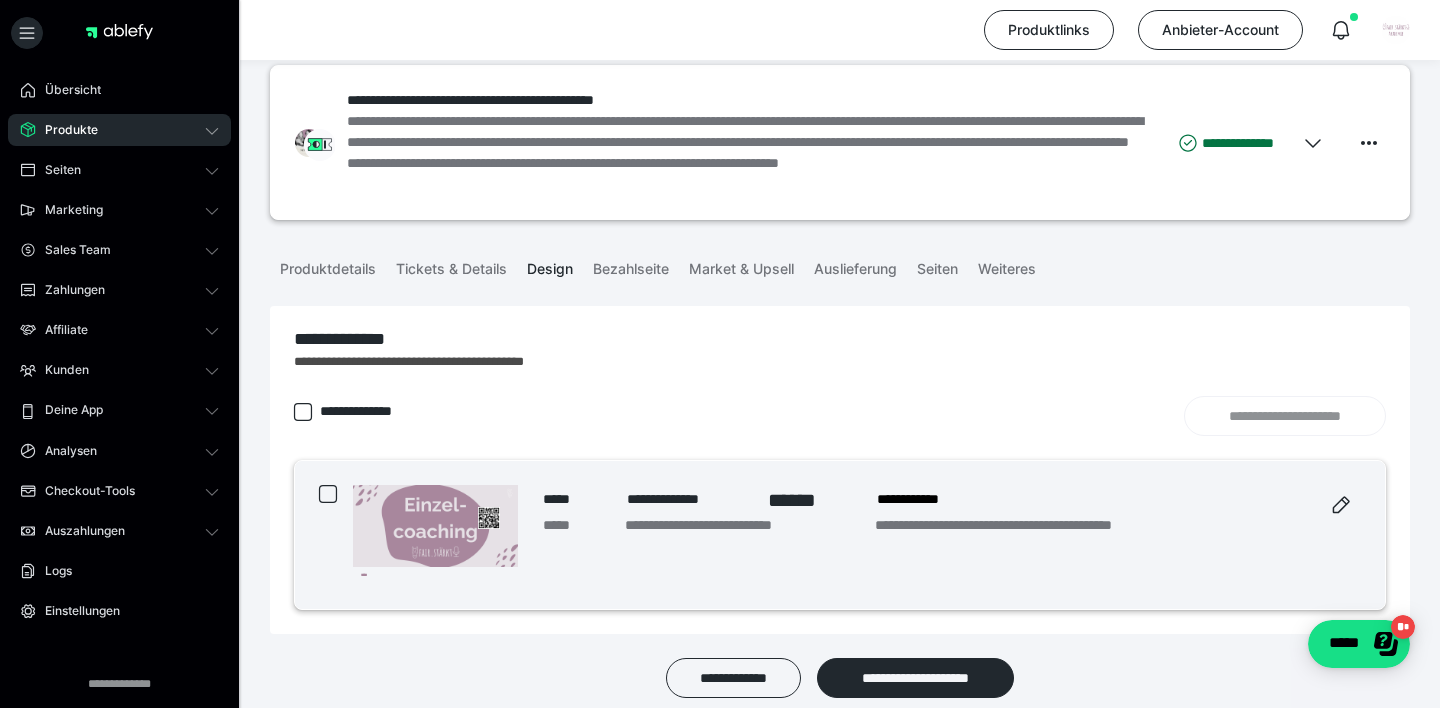 scroll, scrollTop: 38, scrollLeft: 0, axis: vertical 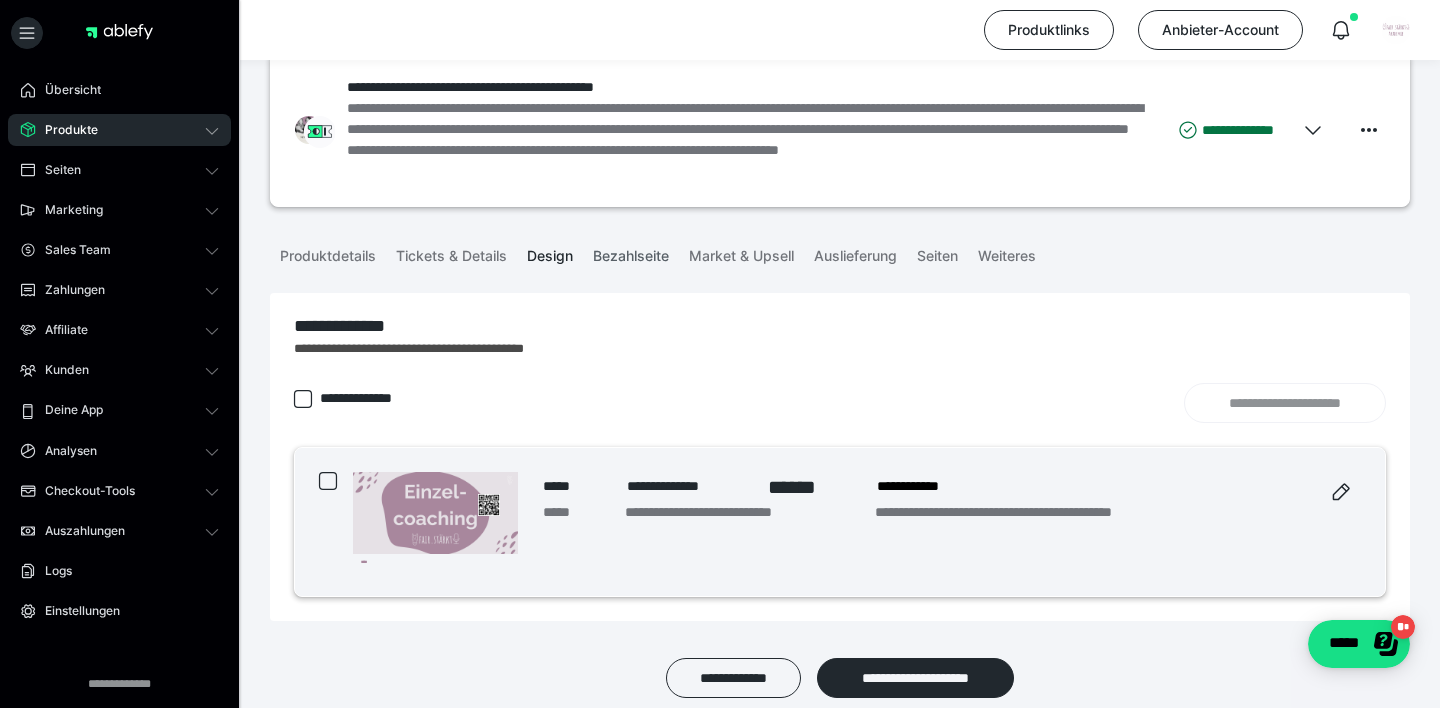 click on "Bezahlseite" at bounding box center (631, 252) 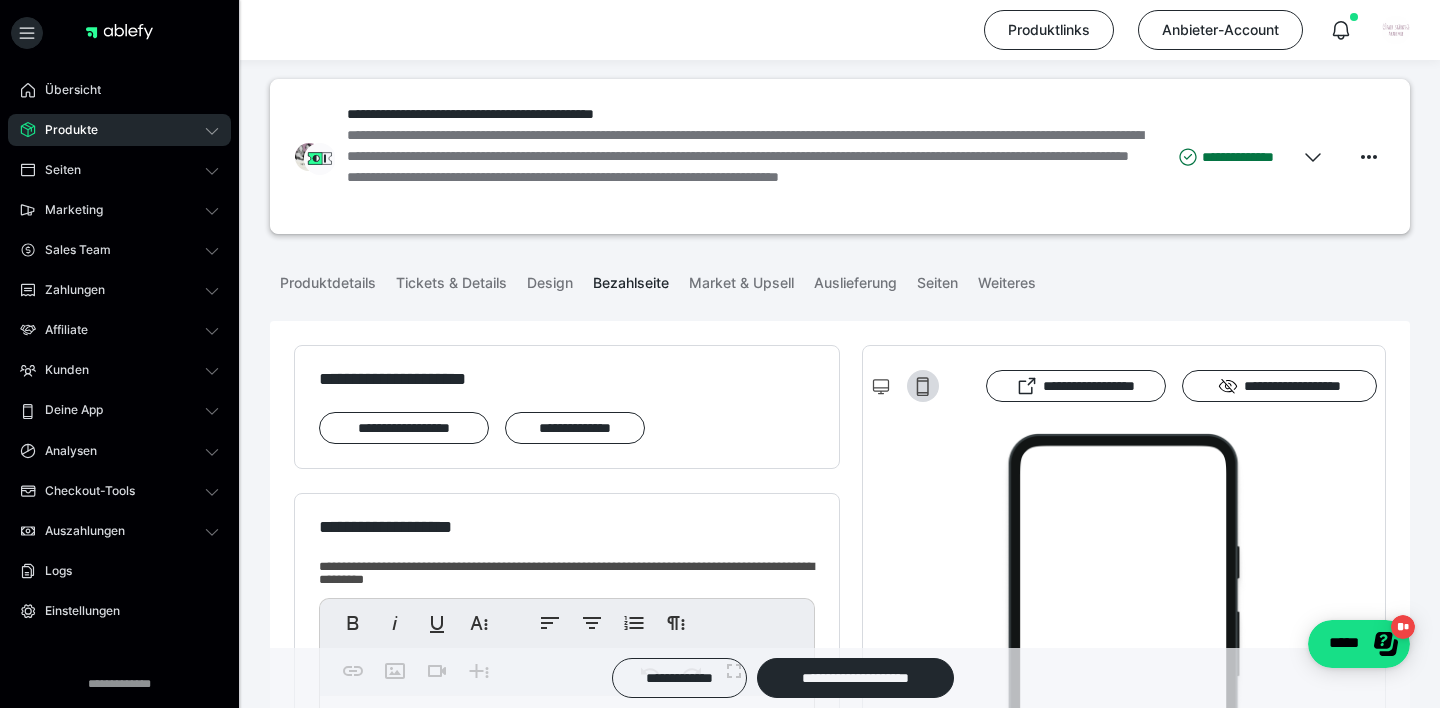 scroll, scrollTop: 0, scrollLeft: 0, axis: both 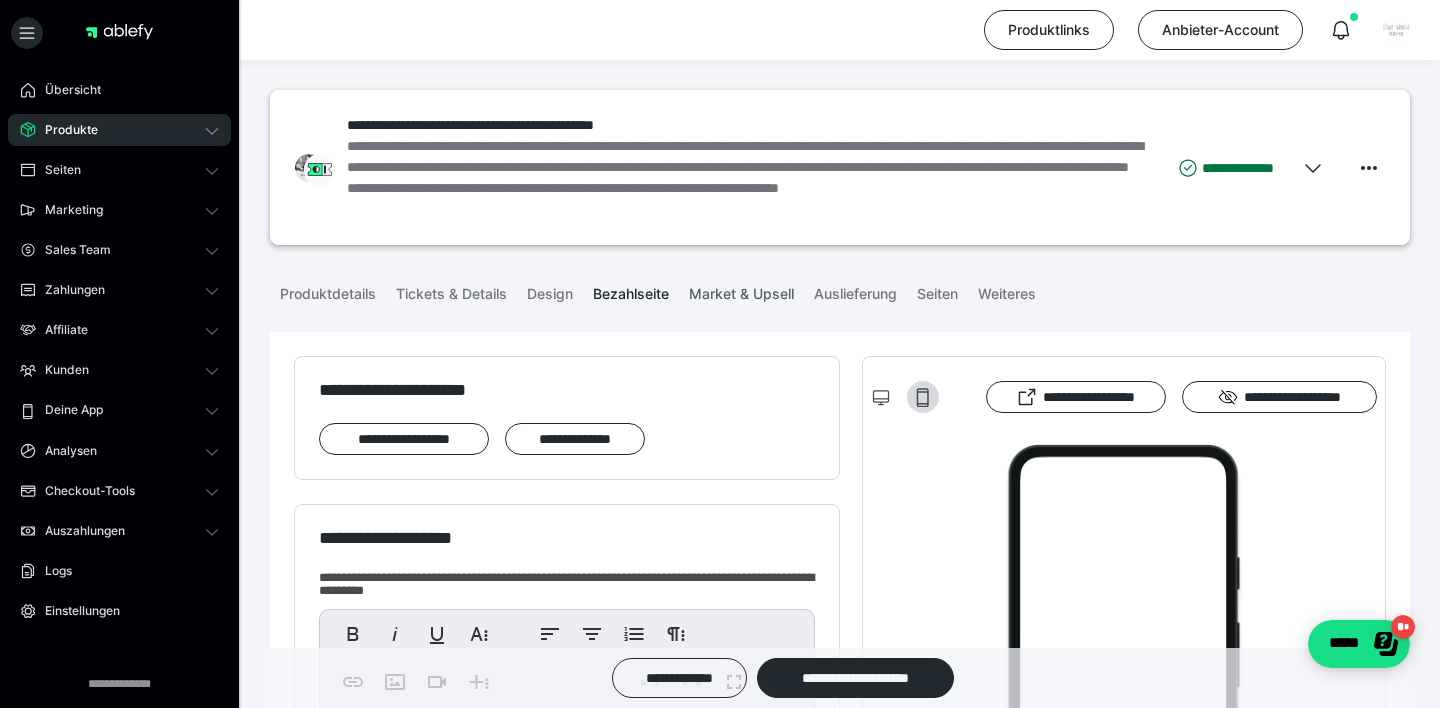 click on "Market & Upsell" at bounding box center [741, 290] 